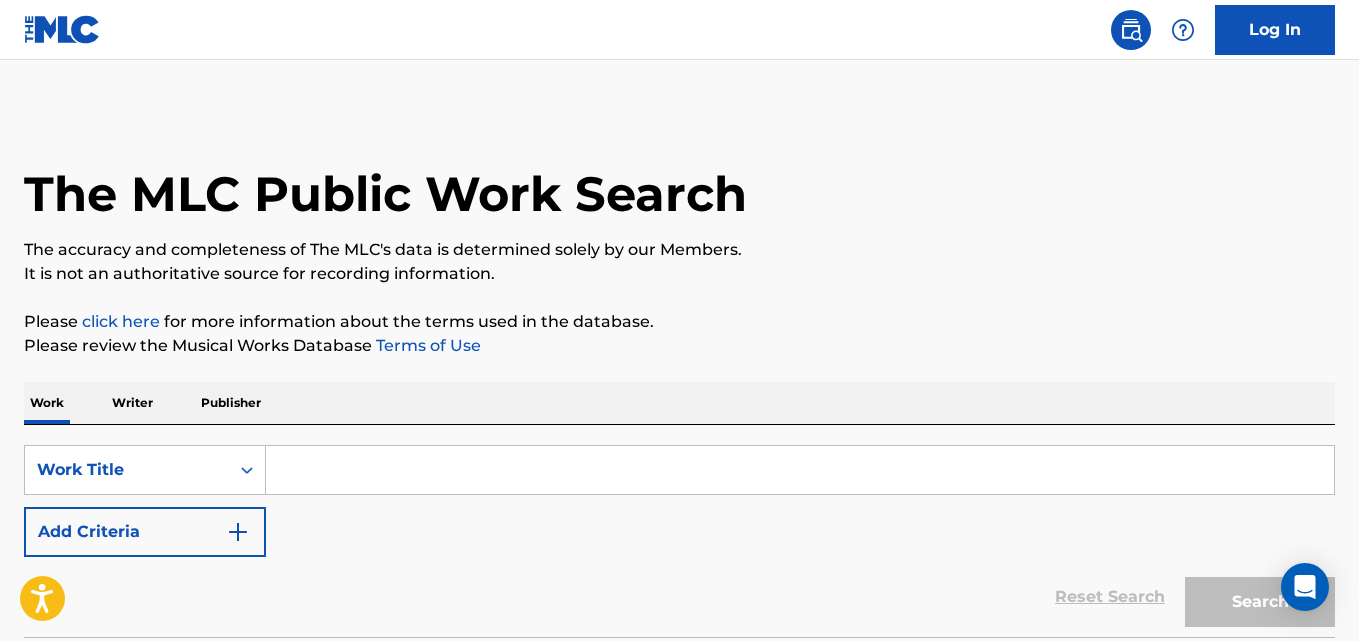 scroll, scrollTop: 0, scrollLeft: 0, axis: both 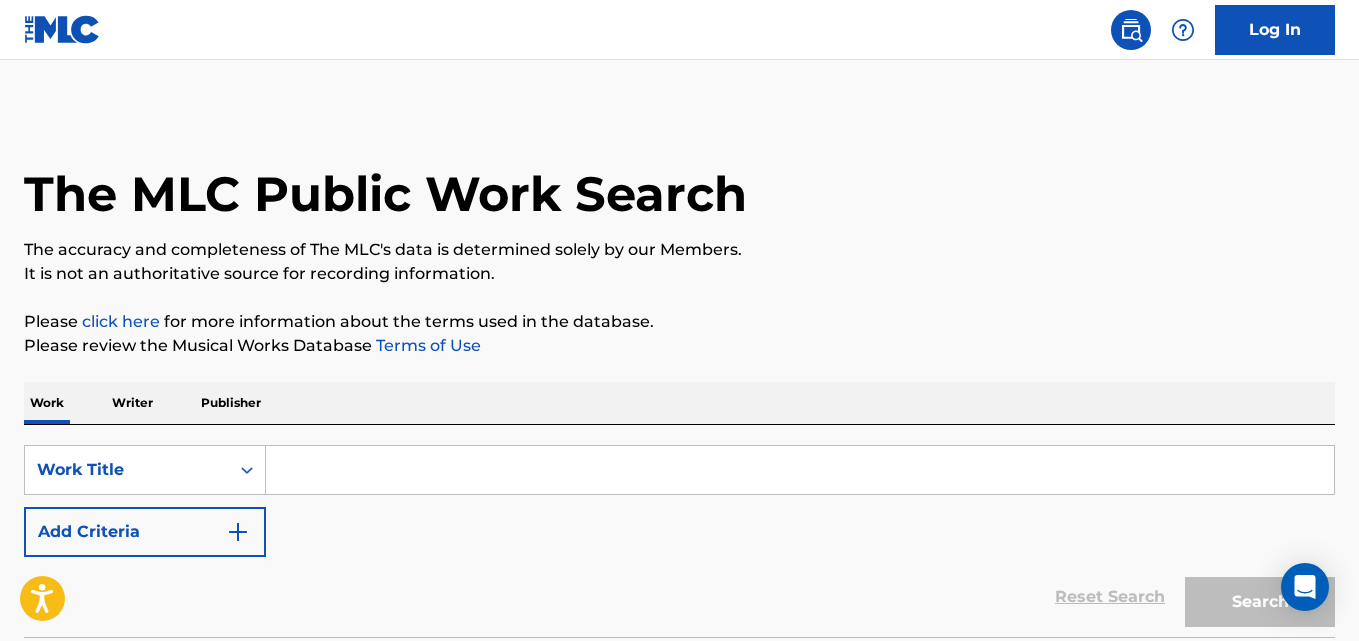 drag, startPoint x: 416, startPoint y: 423, endPoint x: 401, endPoint y: 463, distance: 42.72002 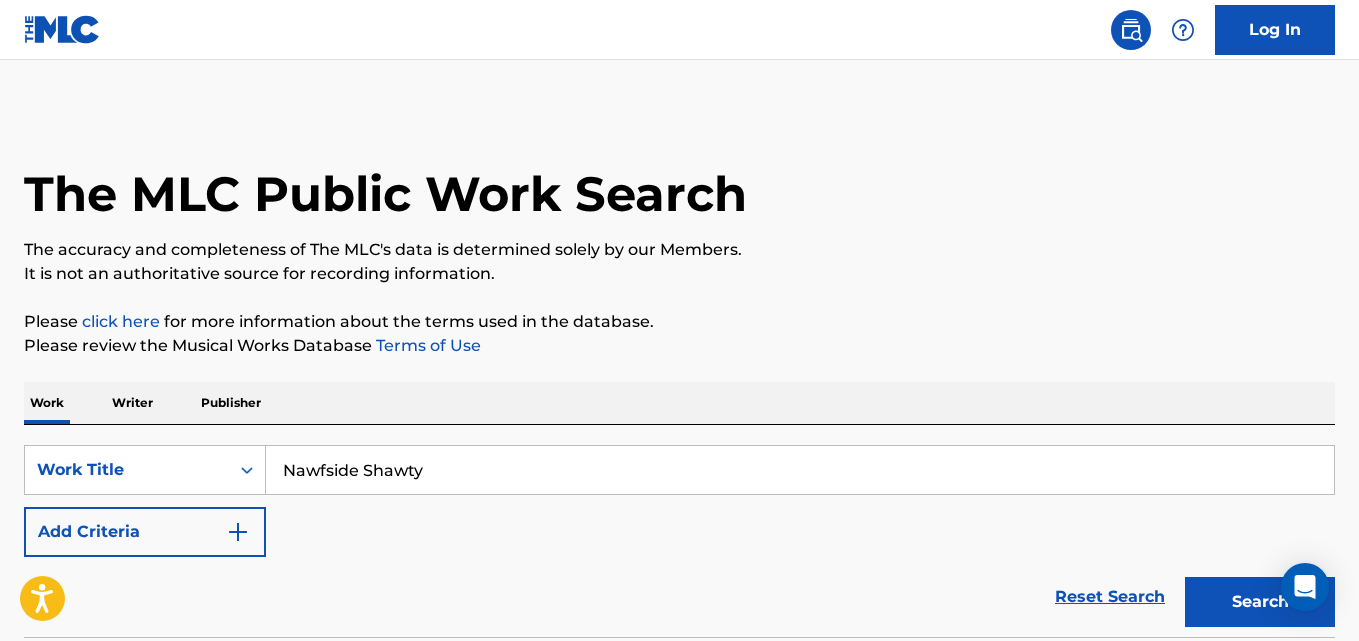 type on "Nawfside Shawty" 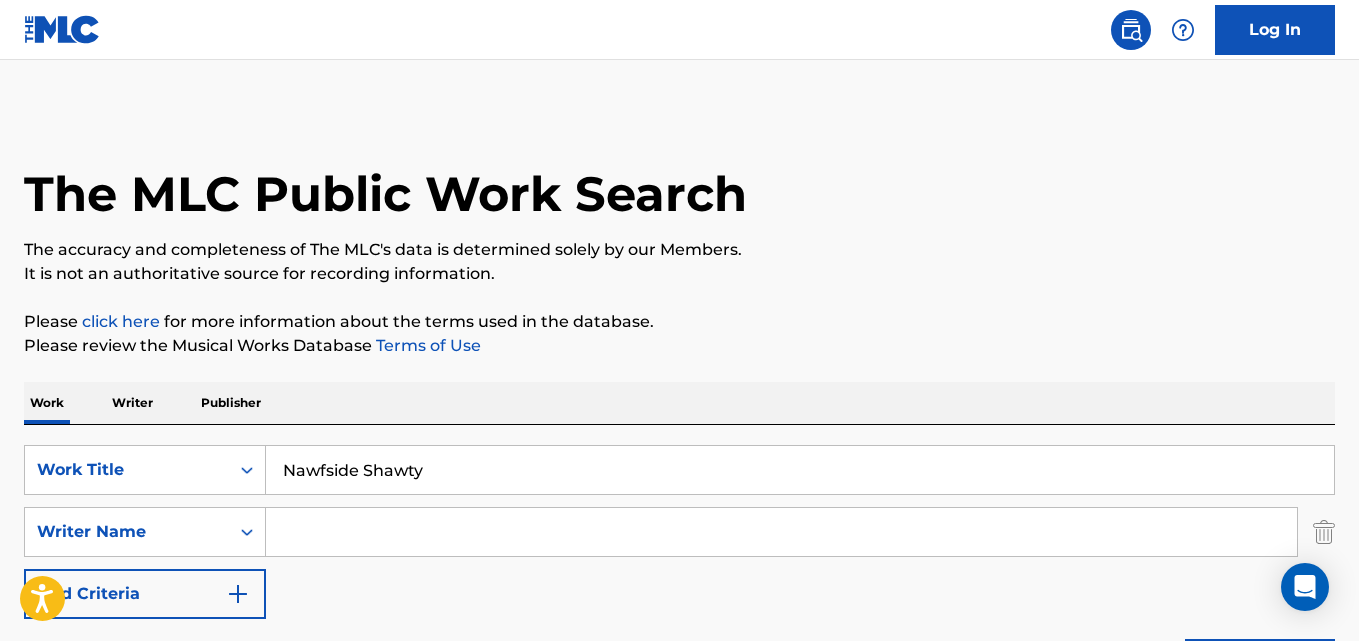 drag, startPoint x: 297, startPoint y: 523, endPoint x: 321, endPoint y: 523, distance: 24 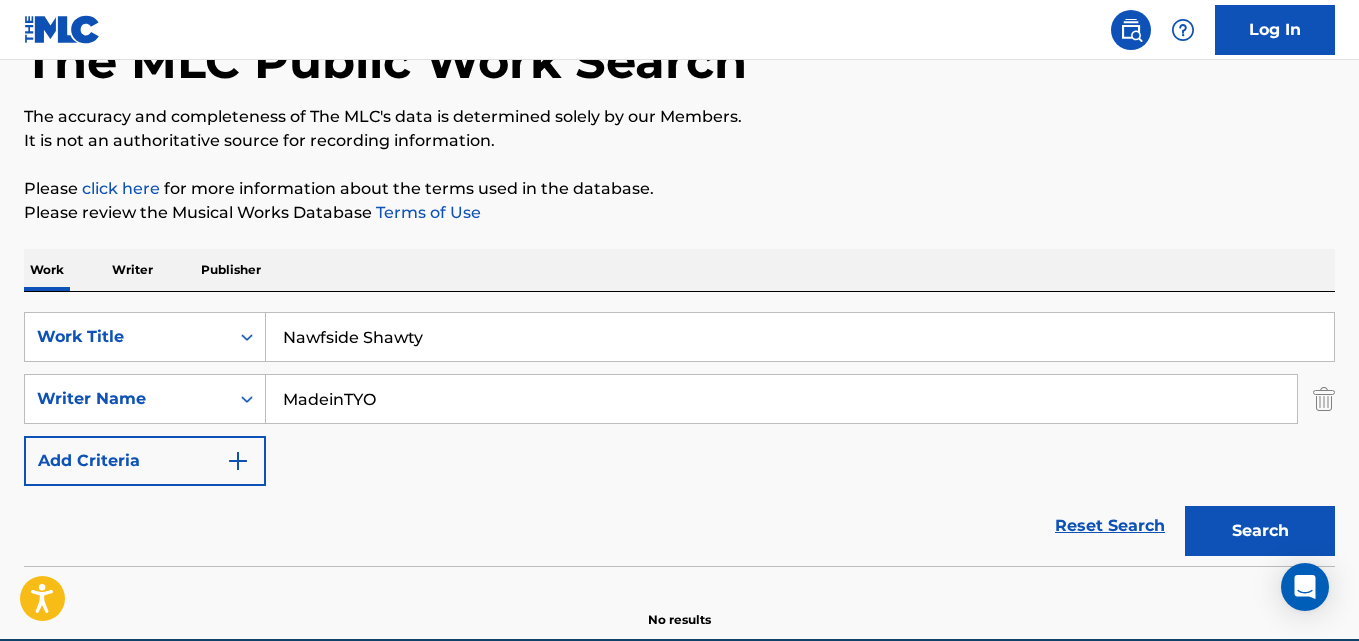 scroll, scrollTop: 227, scrollLeft: 0, axis: vertical 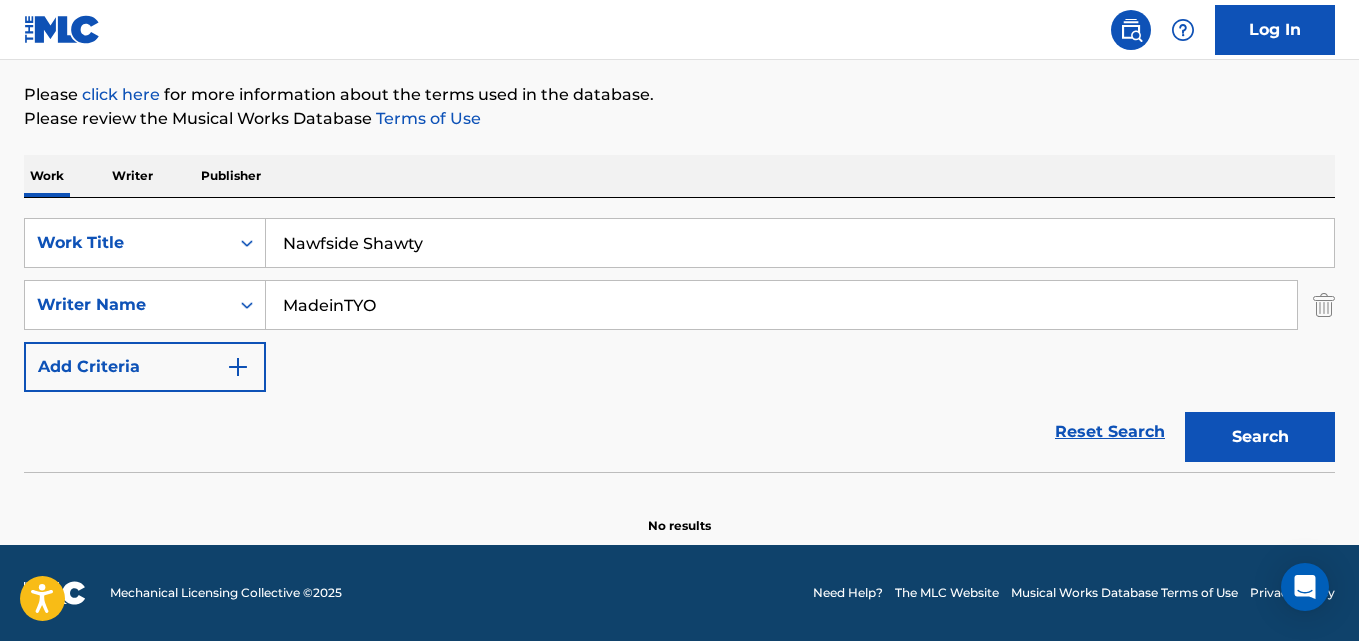 click on "Search" at bounding box center (1260, 437) 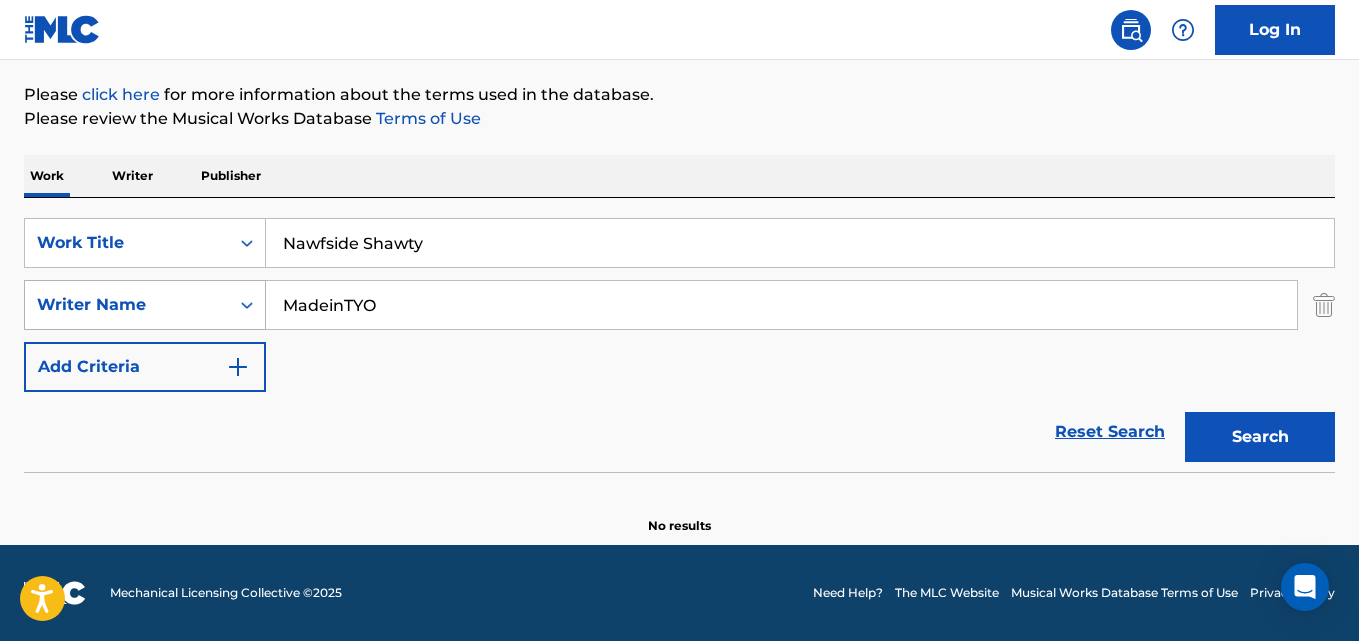 drag, startPoint x: 246, startPoint y: 318, endPoint x: 167, endPoint y: 307, distance: 79.762146 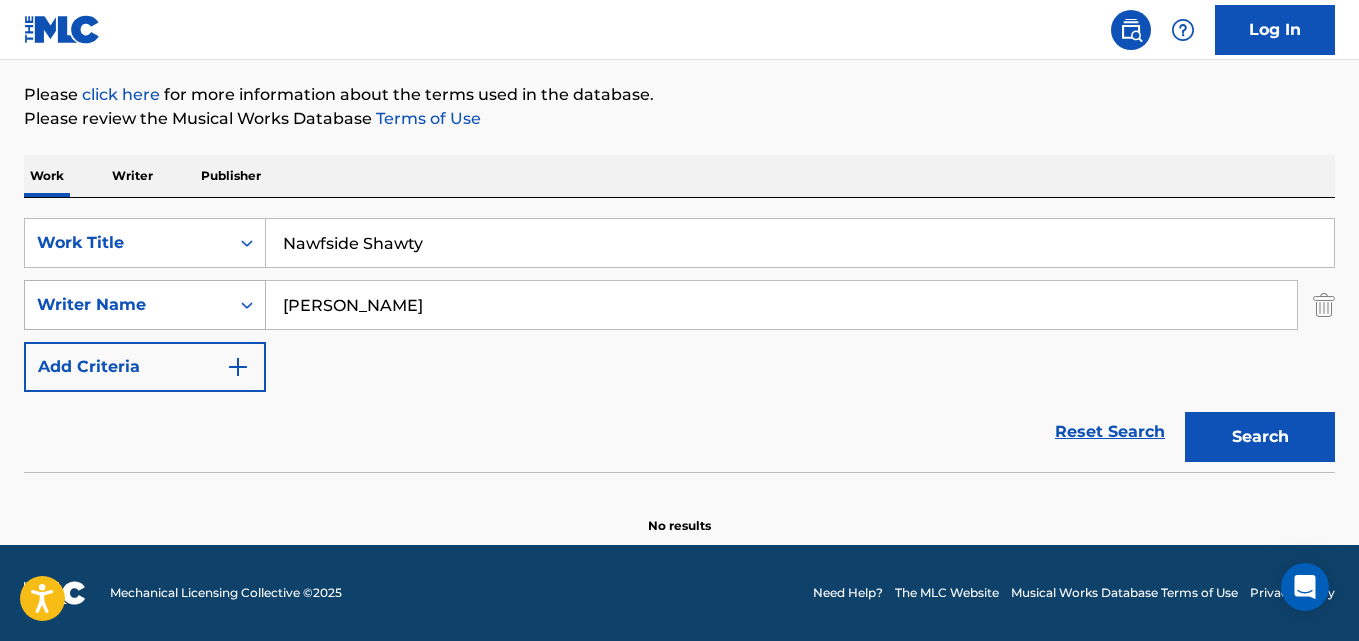 type on "[PERSON_NAME]" 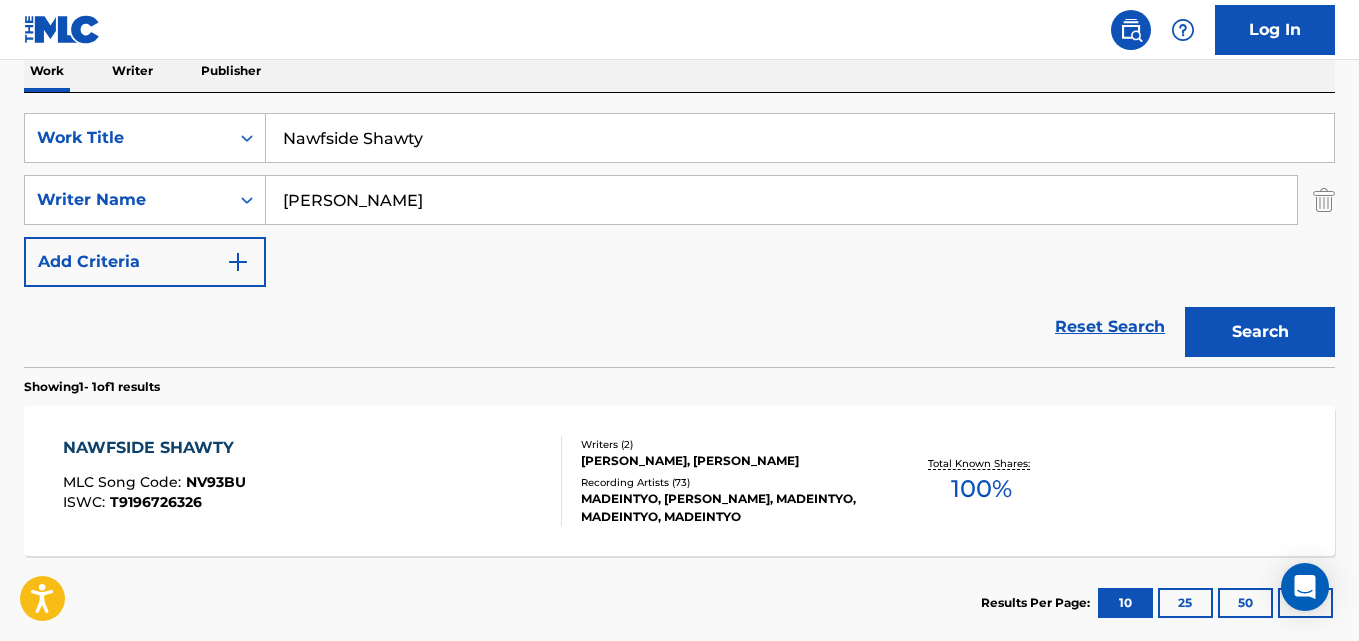 scroll, scrollTop: 394, scrollLeft: 0, axis: vertical 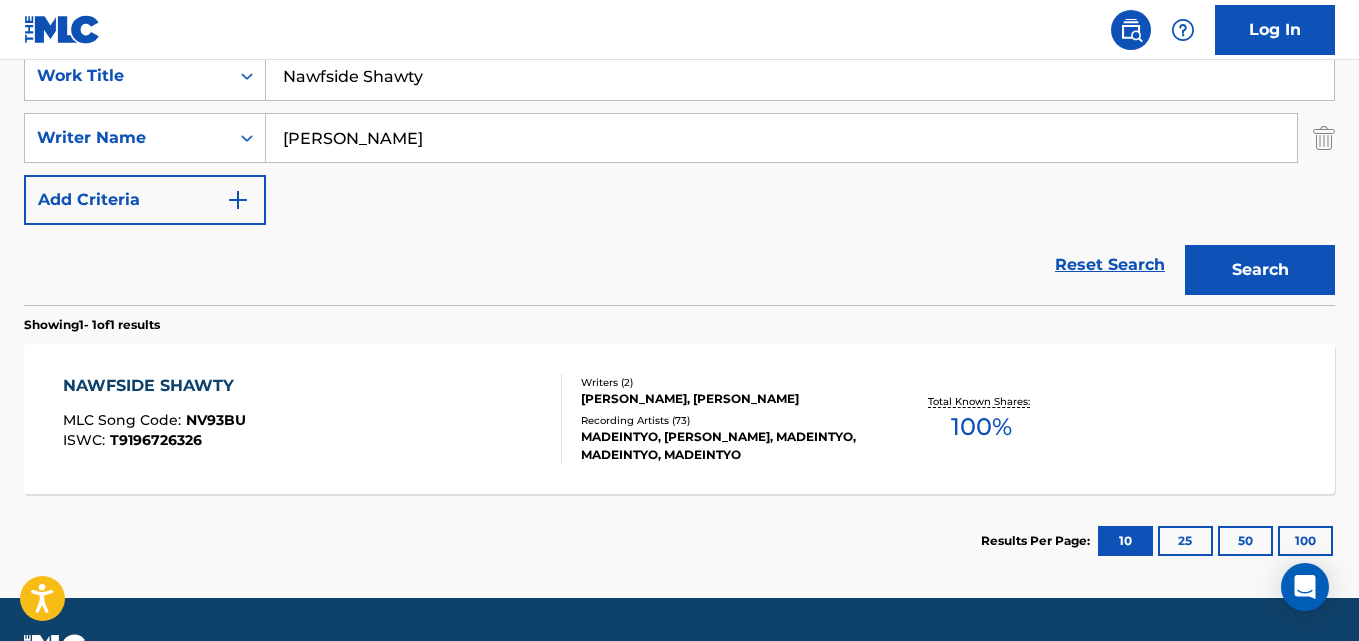click on "NAWFSIDE SHAWTY" at bounding box center [154, 386] 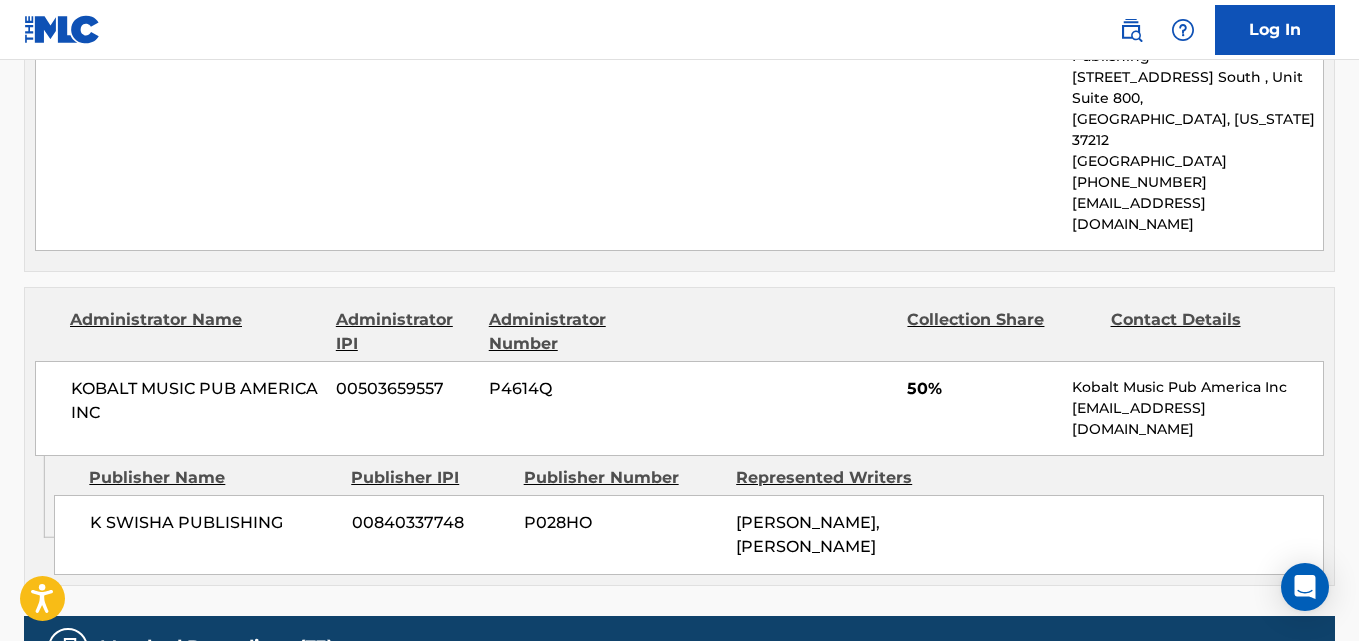 scroll, scrollTop: 1000, scrollLeft: 0, axis: vertical 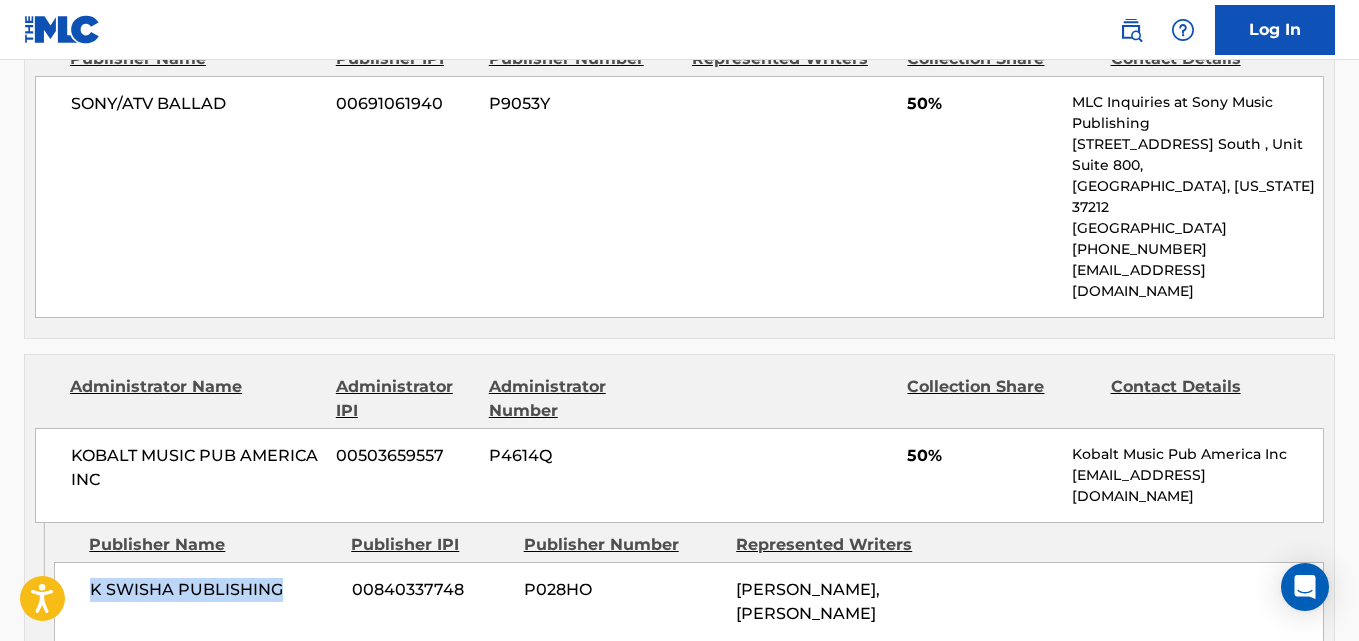 drag, startPoint x: 89, startPoint y: 547, endPoint x: 313, endPoint y: 553, distance: 224.08034 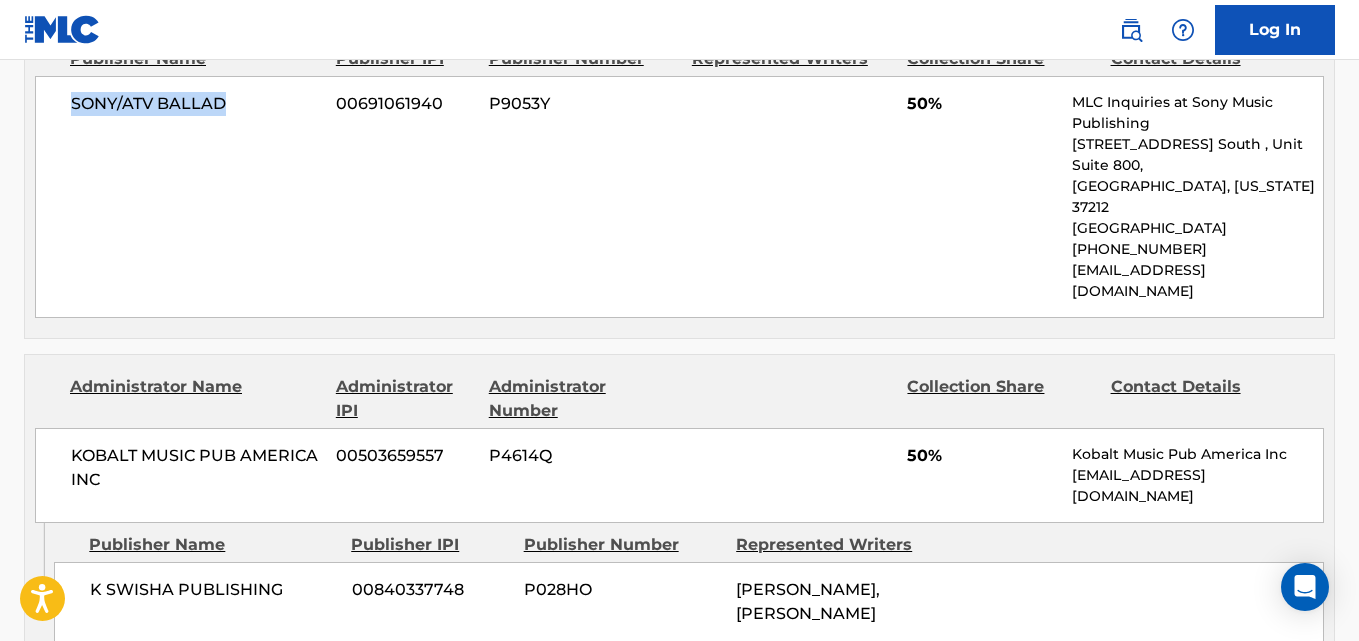 drag, startPoint x: 191, startPoint y: 105, endPoint x: 290, endPoint y: 131, distance: 102.357216 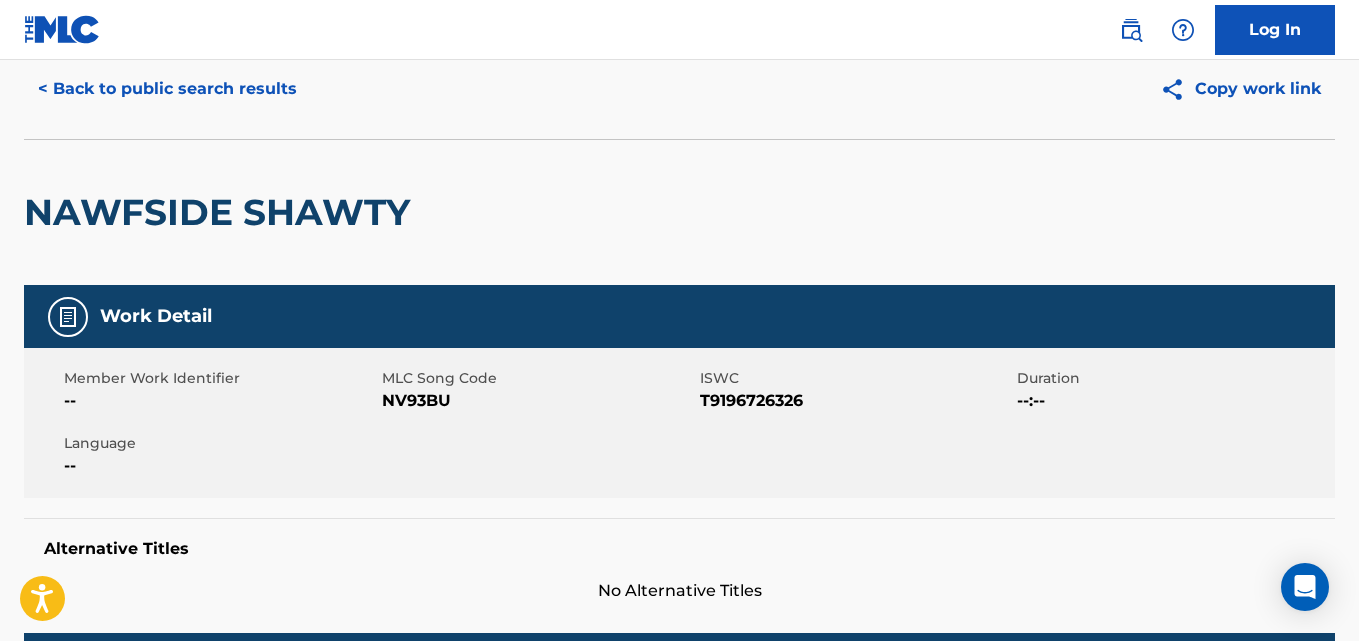 scroll, scrollTop: 0, scrollLeft: 0, axis: both 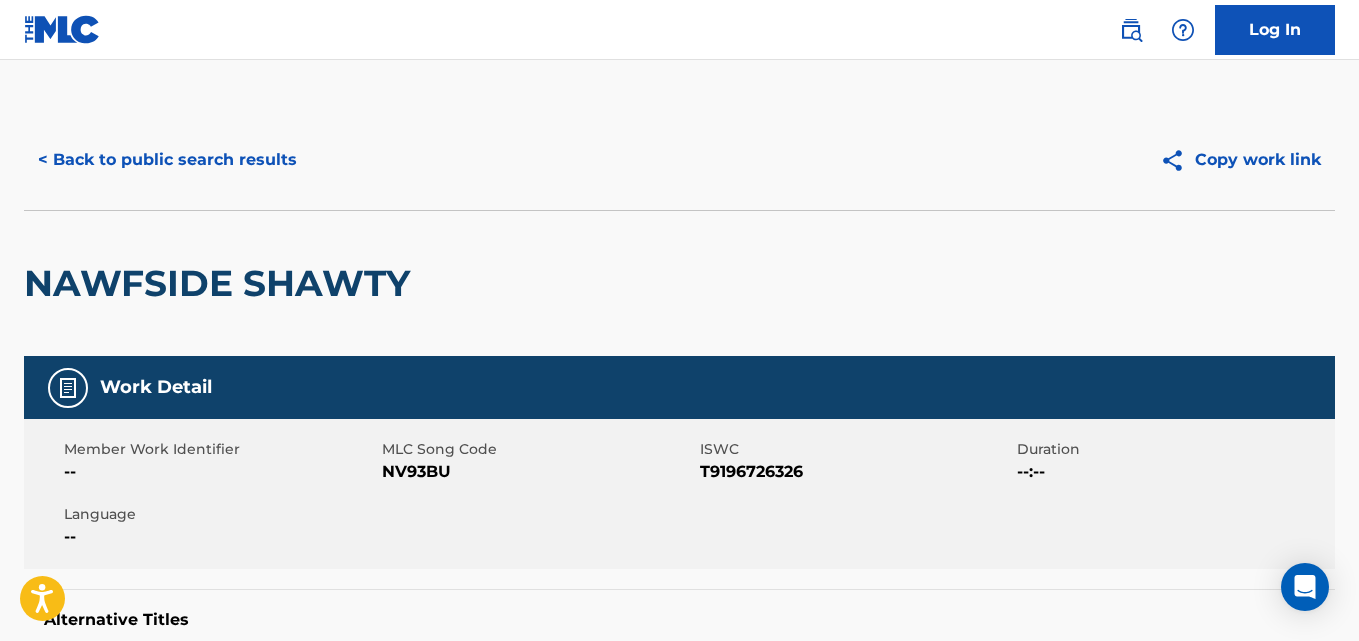 click on "< Back to public search results" at bounding box center [167, 160] 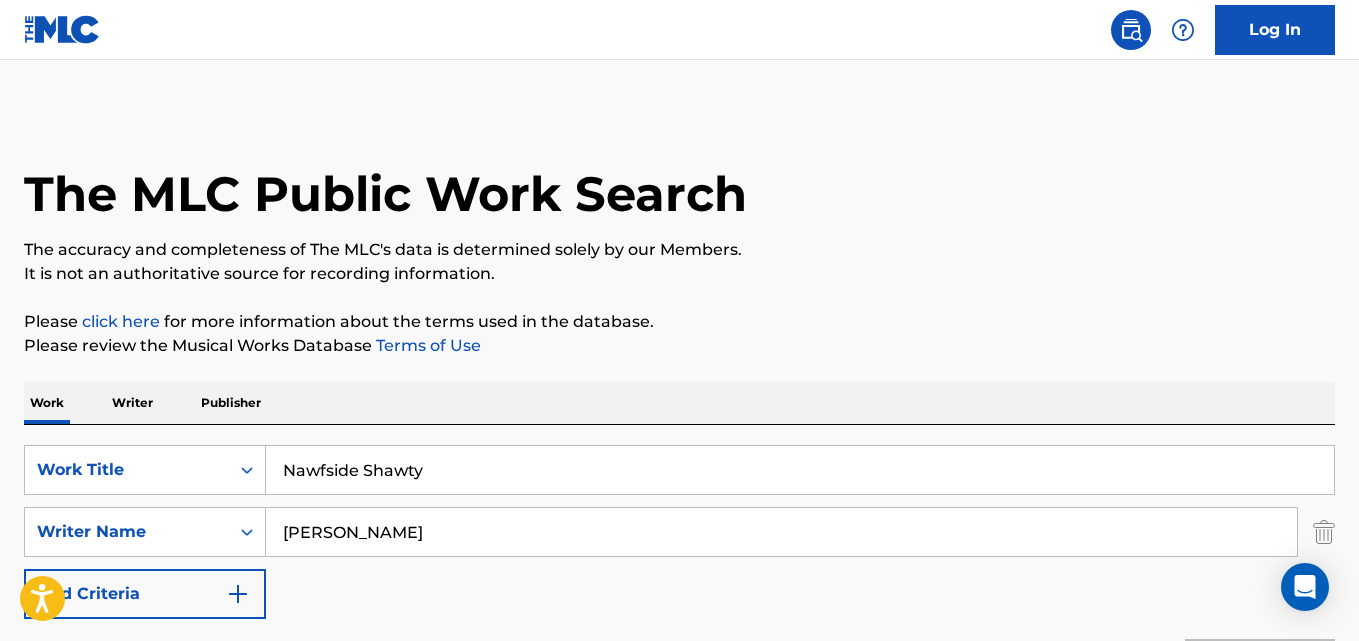 scroll, scrollTop: 333, scrollLeft: 0, axis: vertical 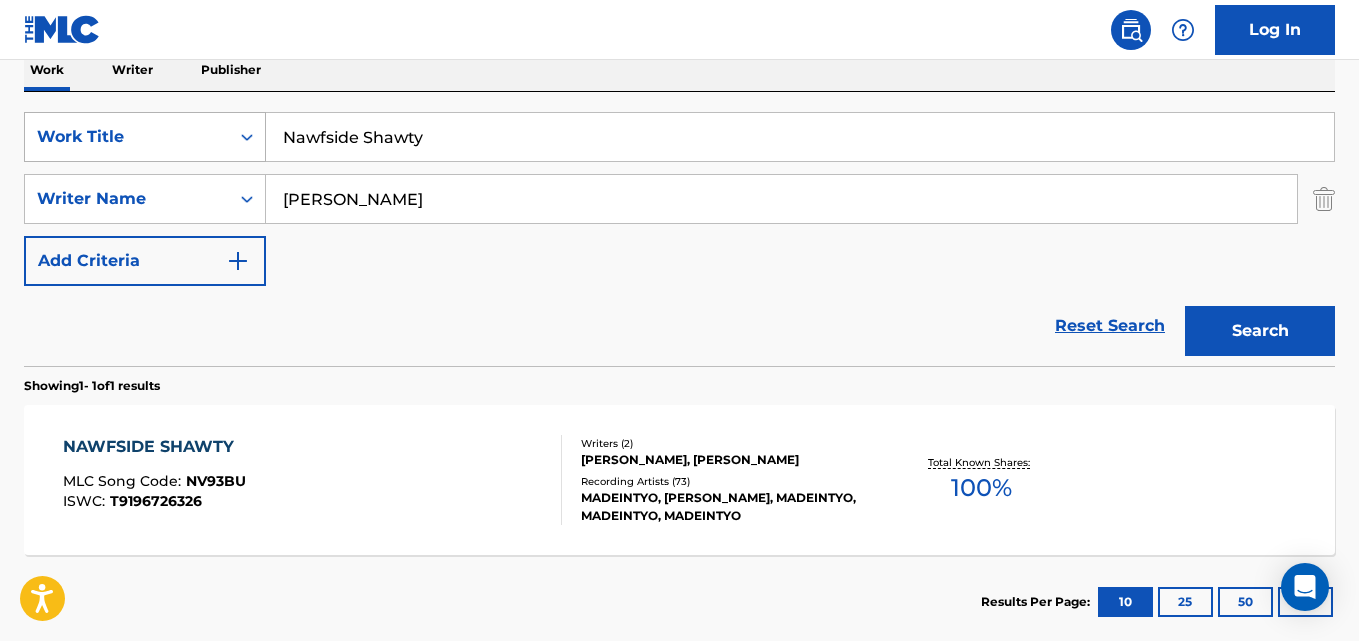 drag, startPoint x: 492, startPoint y: 153, endPoint x: 150, endPoint y: 153, distance: 342 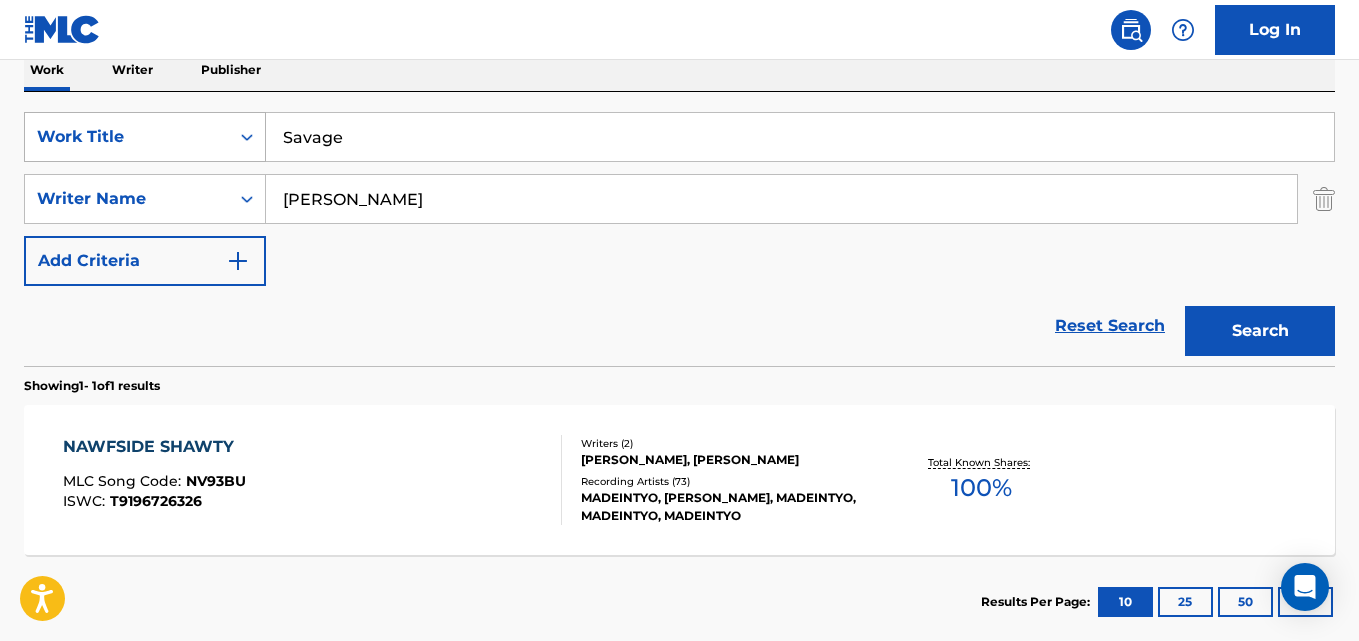type on "Savage" 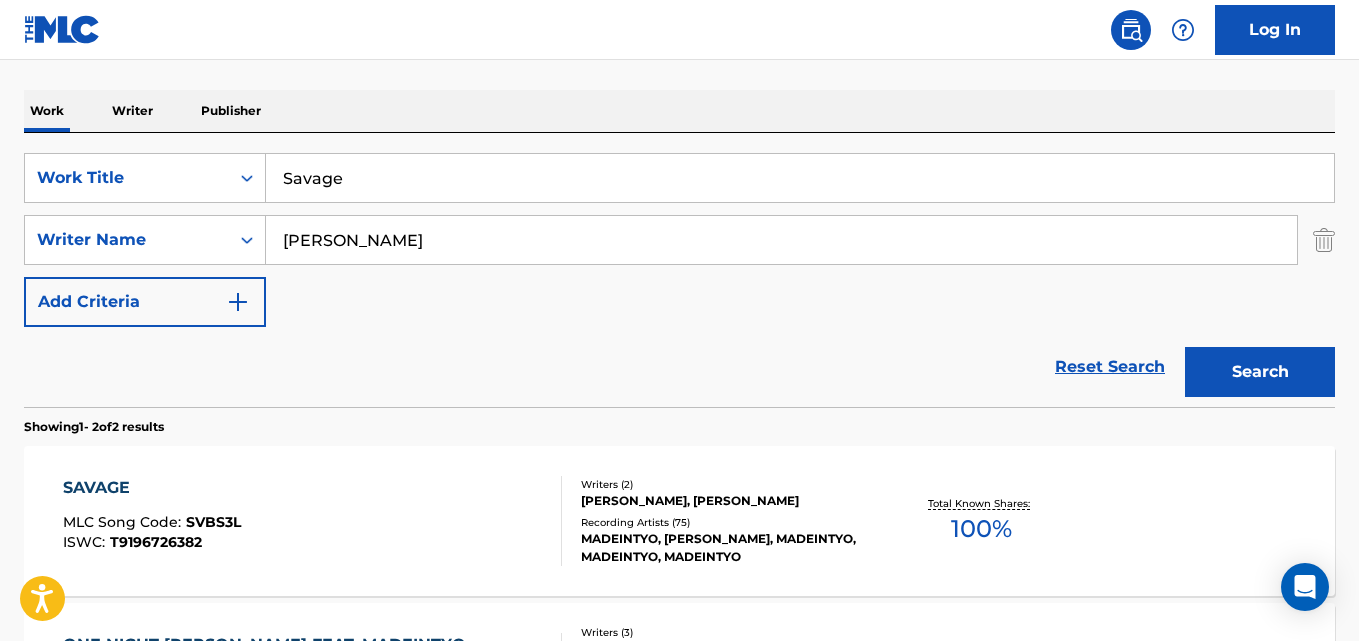 click on "Reset Search Search" at bounding box center (679, 367) 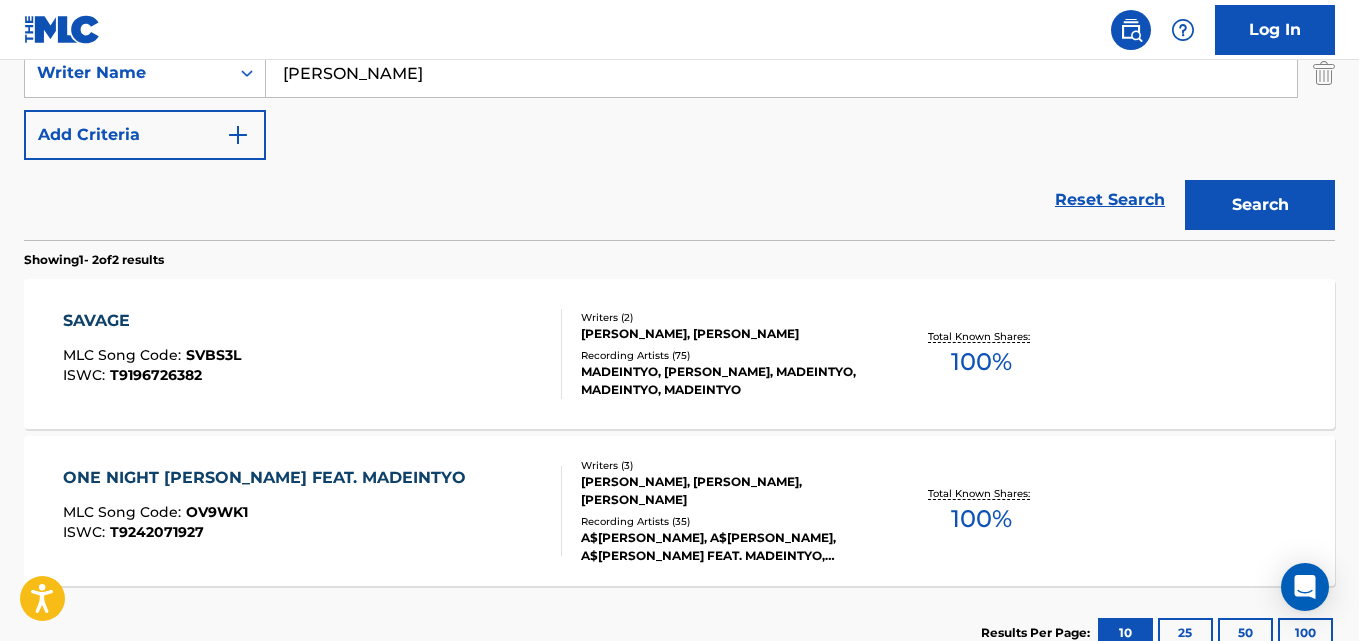 click on "SAVAGE" at bounding box center [152, 321] 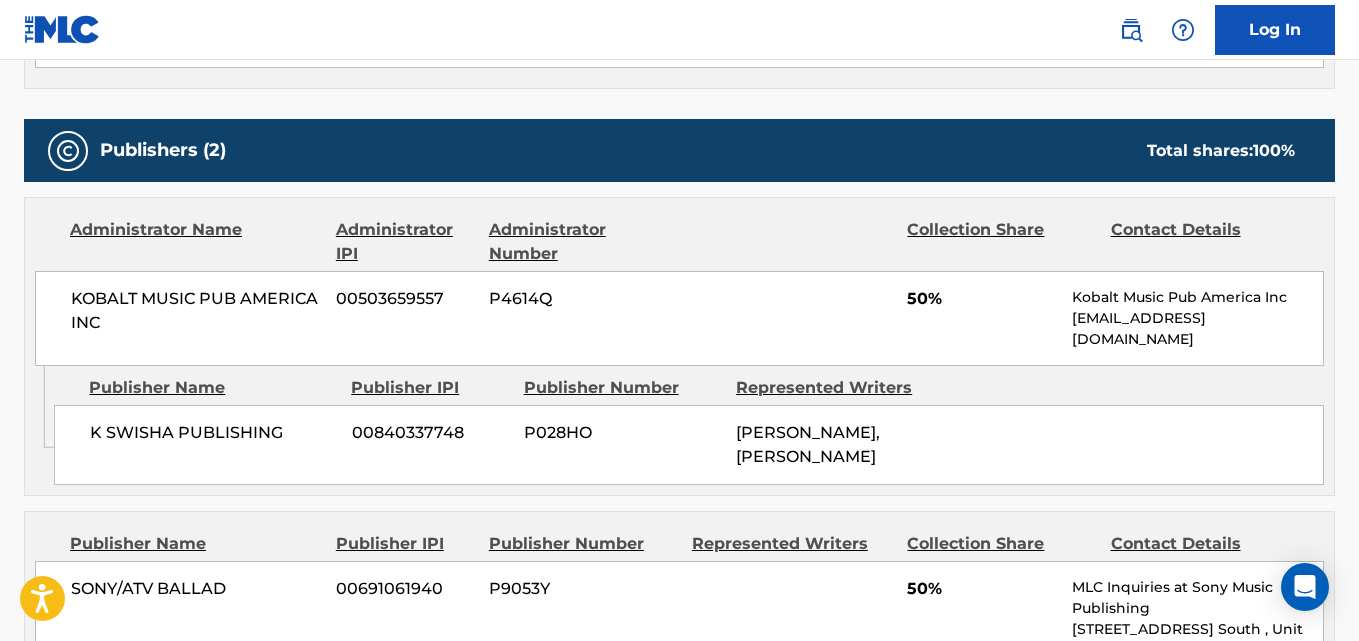 scroll, scrollTop: 667, scrollLeft: 0, axis: vertical 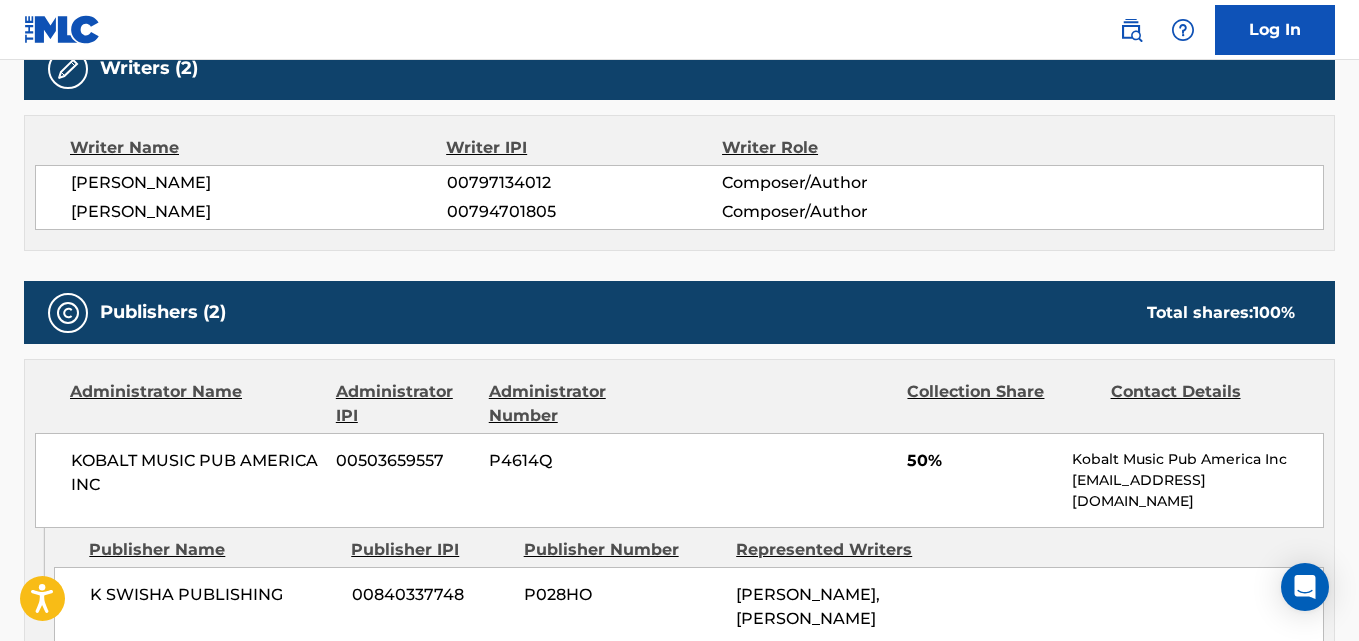 click on "[PERSON_NAME]" at bounding box center [259, 212] 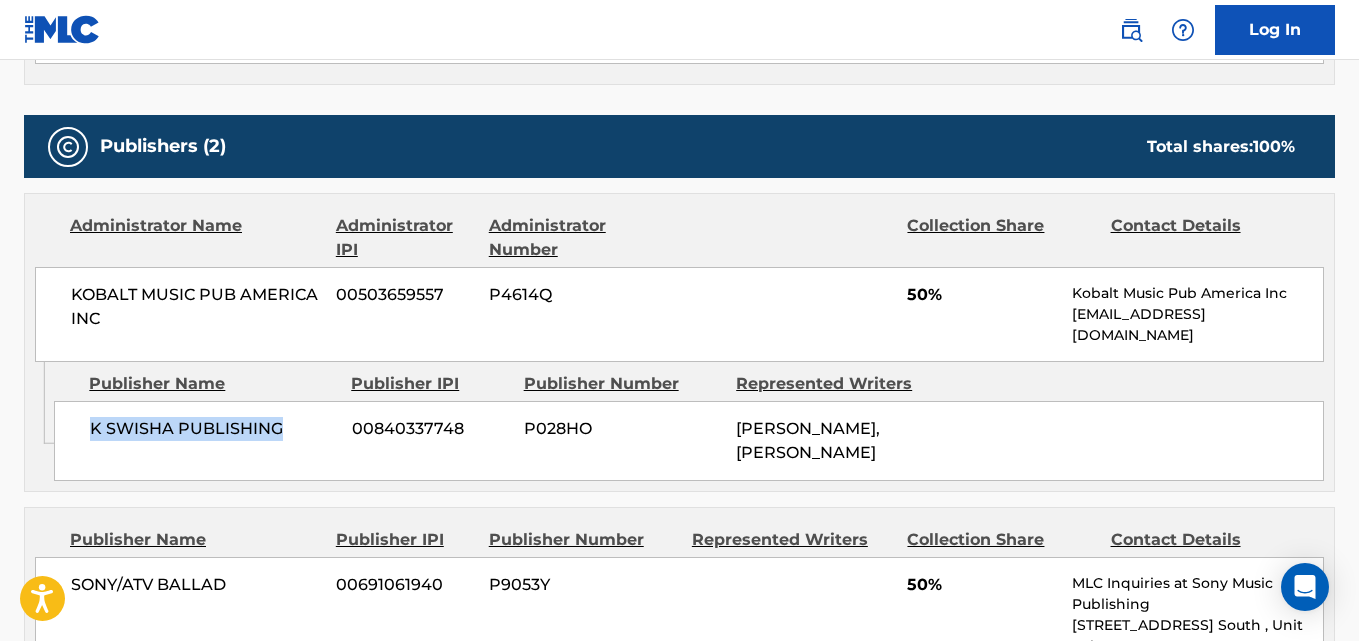drag, startPoint x: 90, startPoint y: 425, endPoint x: 292, endPoint y: 425, distance: 202 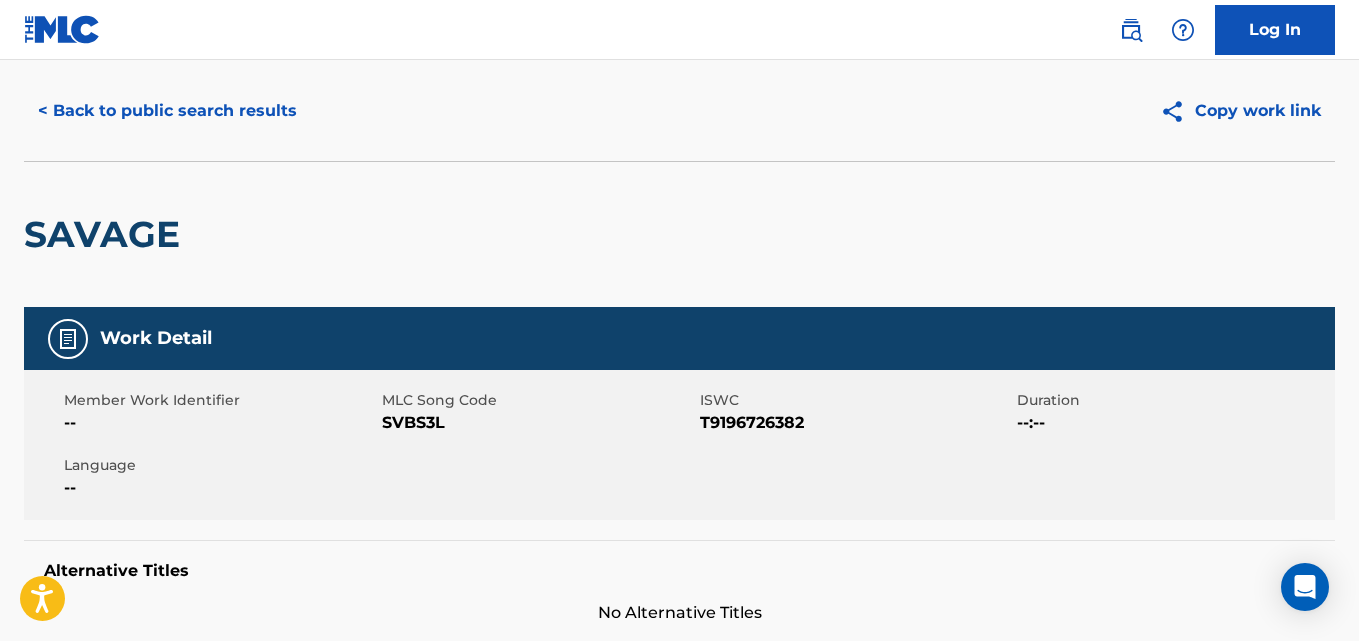 scroll, scrollTop: 0, scrollLeft: 0, axis: both 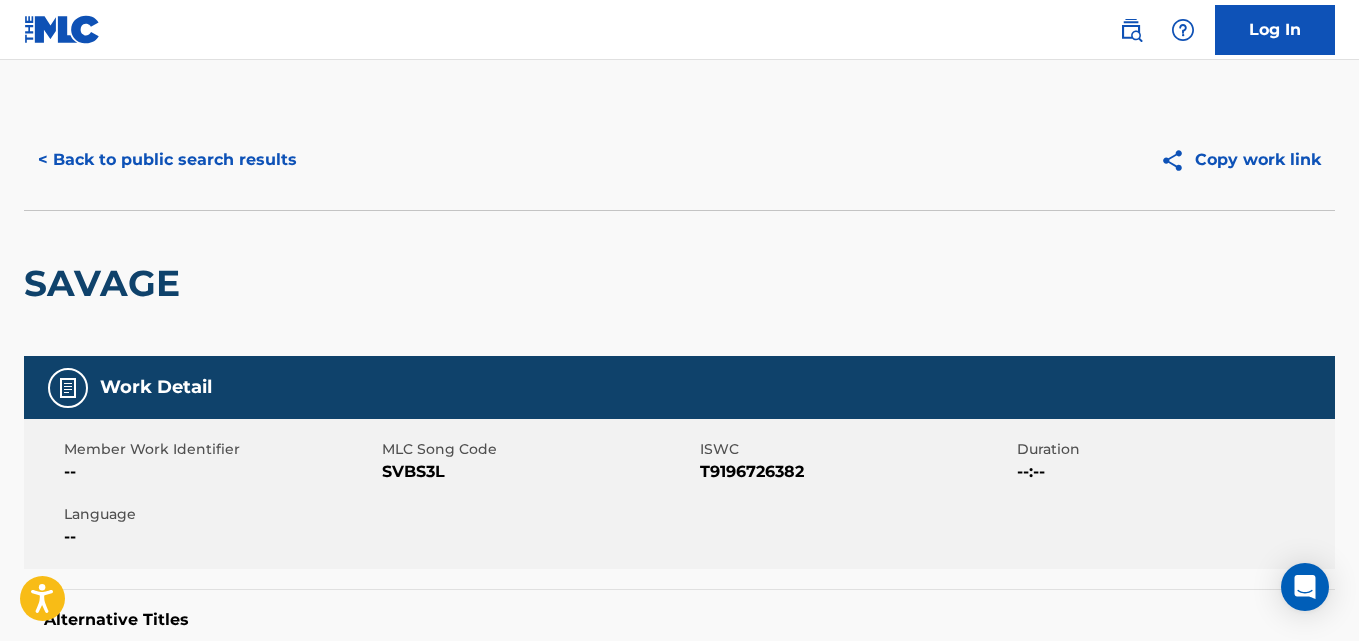 click on "< Back to public search results" at bounding box center [167, 160] 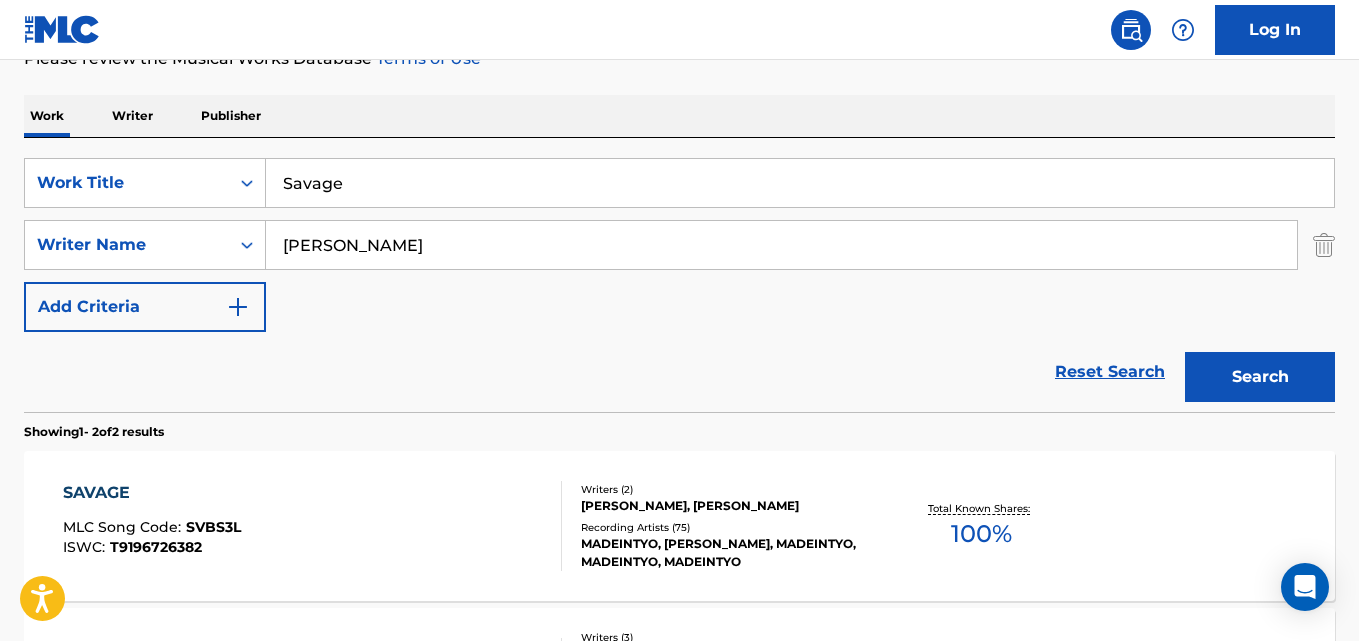scroll, scrollTop: 0, scrollLeft: 0, axis: both 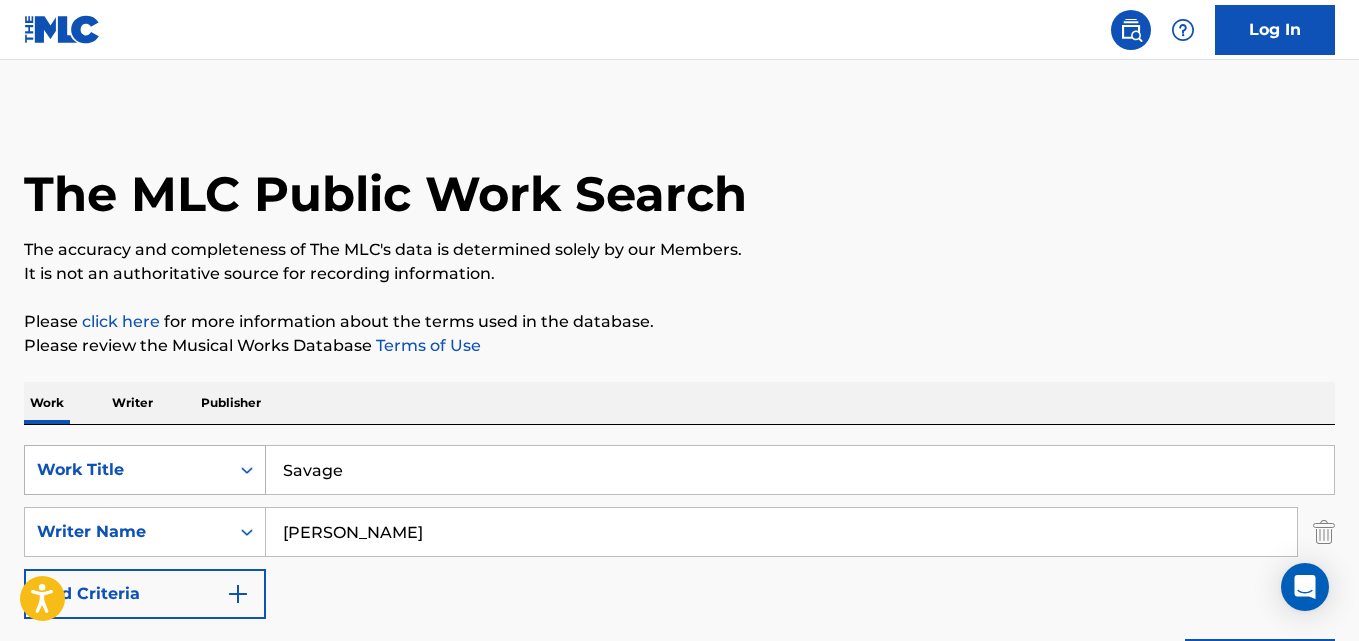 drag, startPoint x: 210, startPoint y: 478, endPoint x: 186, endPoint y: 478, distance: 24 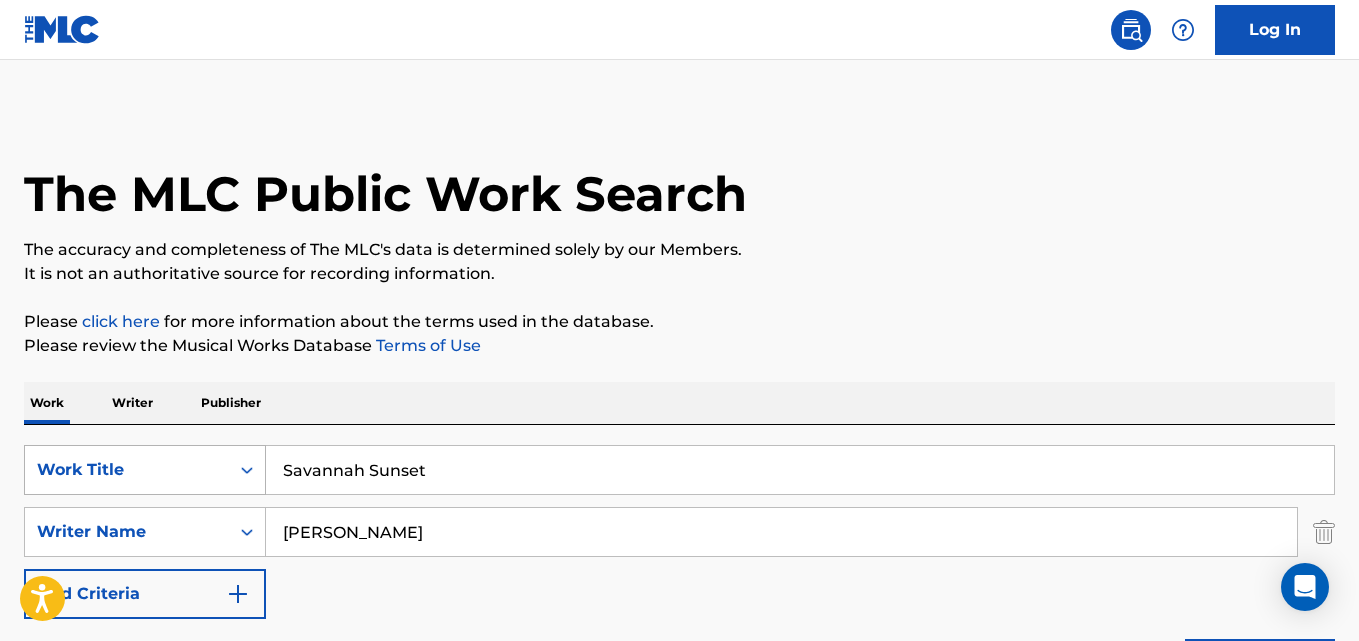 type on "Savannah Sunset" 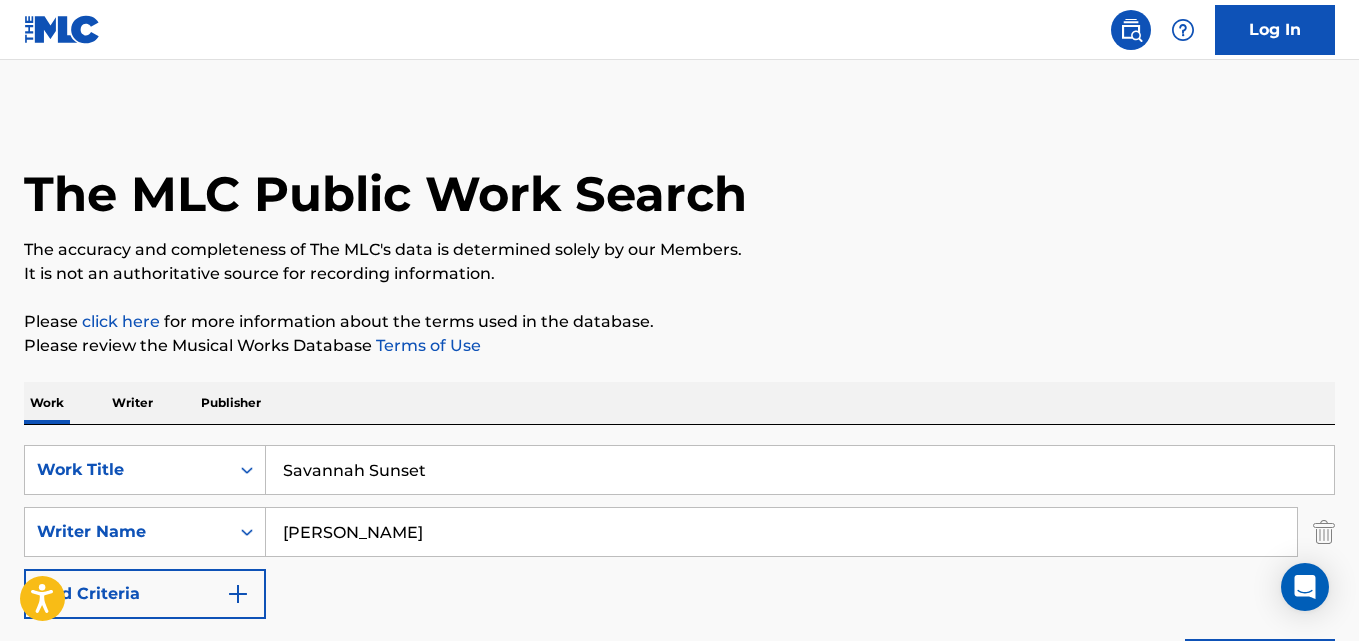 click on "SearchWithCriteriafe1775fd-d57e-437d-93ae-bd1a864a64b6 Work Title Savannah Sunset SearchWithCriteria3c57a25a-b083-41be-9907-f2f6bf428f51 Writer Name [PERSON_NAME] Add Criteria Reset Search Search" at bounding box center [679, 562] 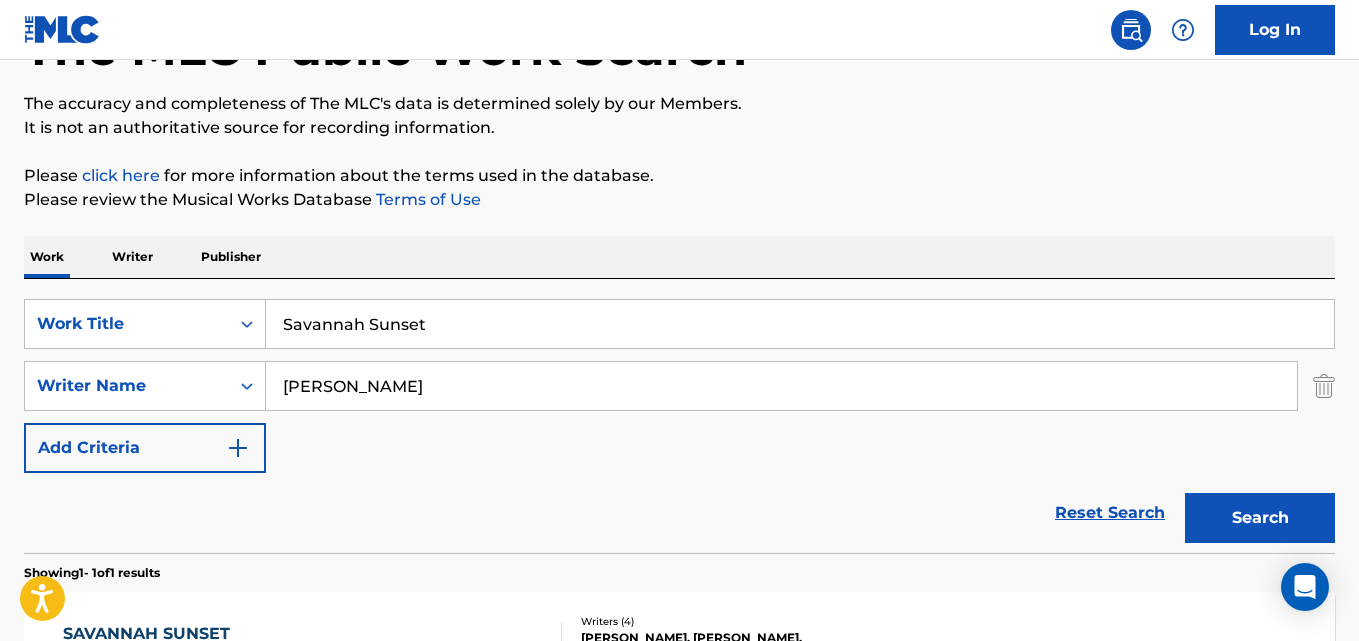 scroll, scrollTop: 333, scrollLeft: 0, axis: vertical 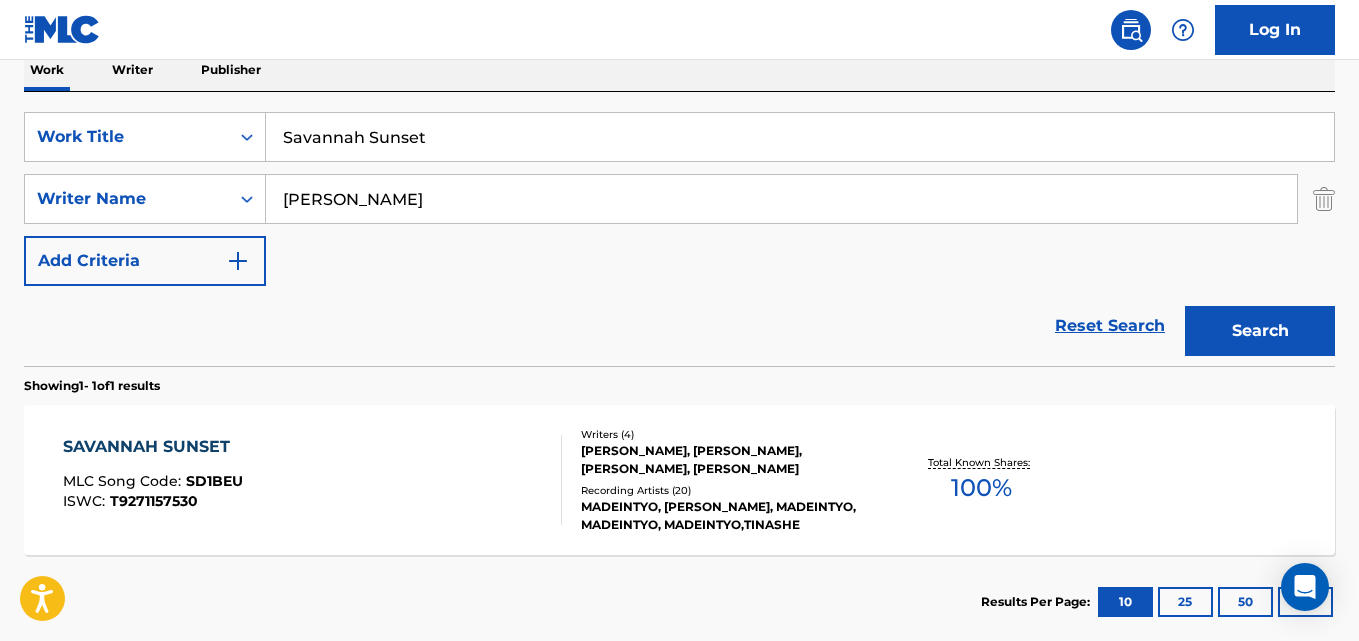 click on "SAVANNAH SUNSET" at bounding box center (153, 447) 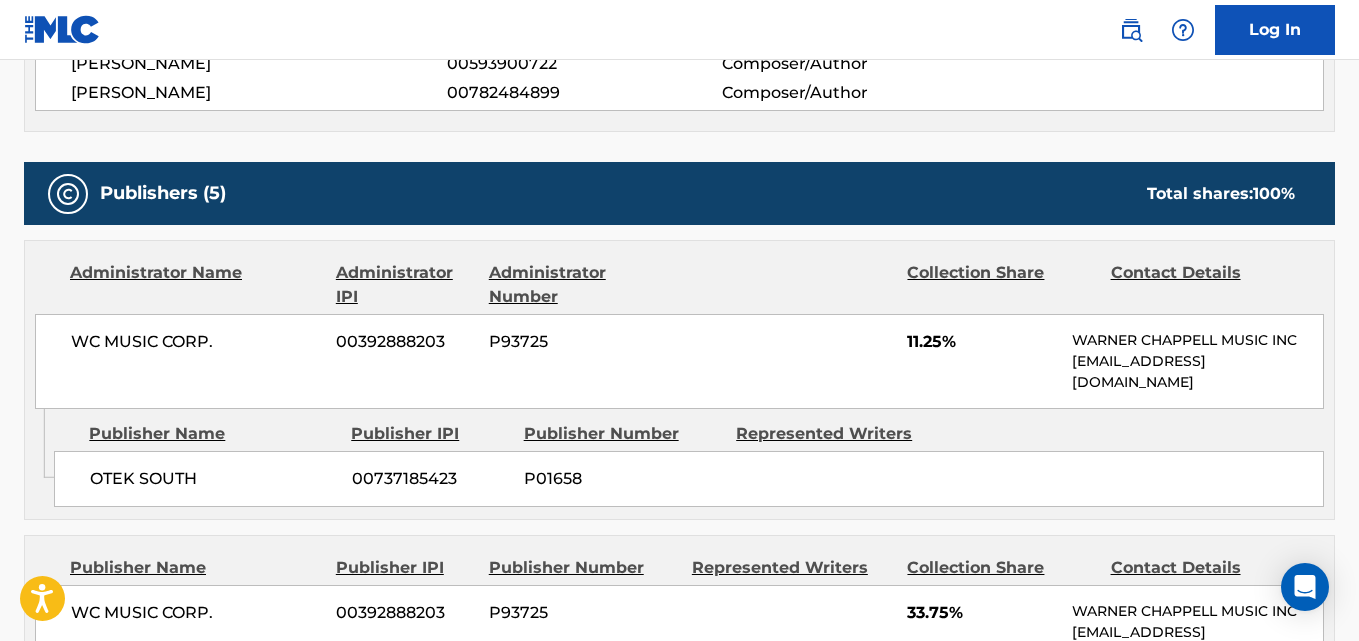 scroll, scrollTop: 893, scrollLeft: 0, axis: vertical 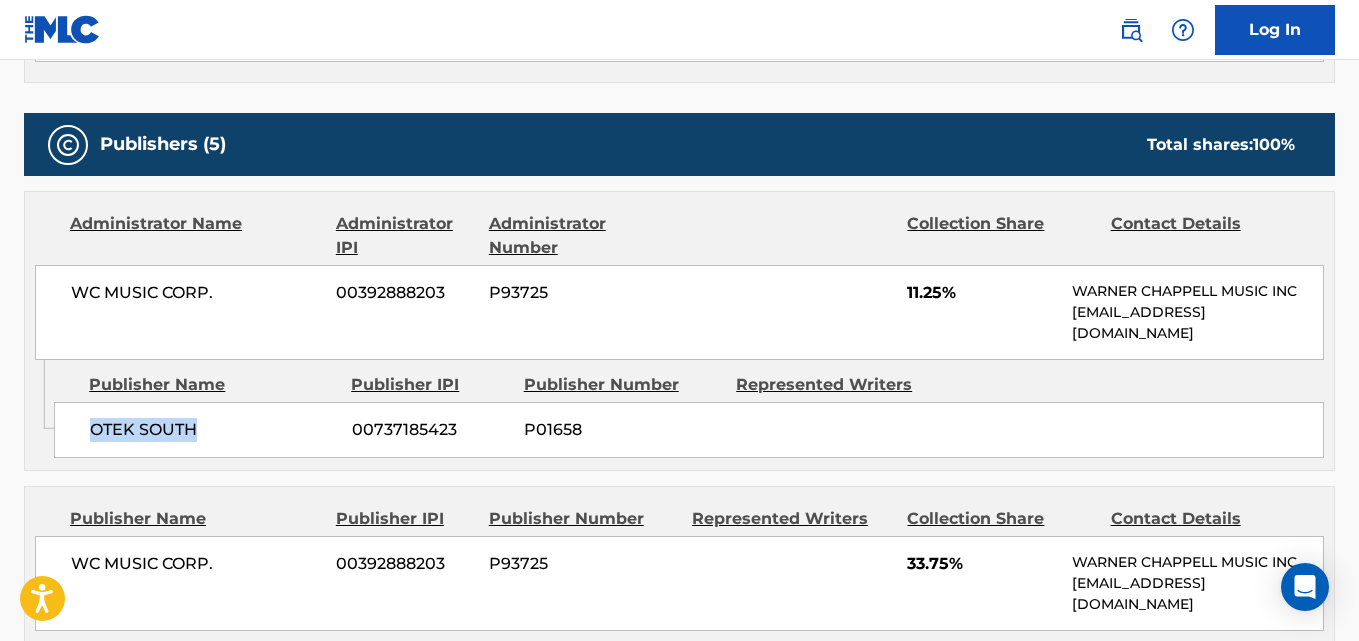 drag, startPoint x: 207, startPoint y: 442, endPoint x: 237, endPoint y: 442, distance: 30 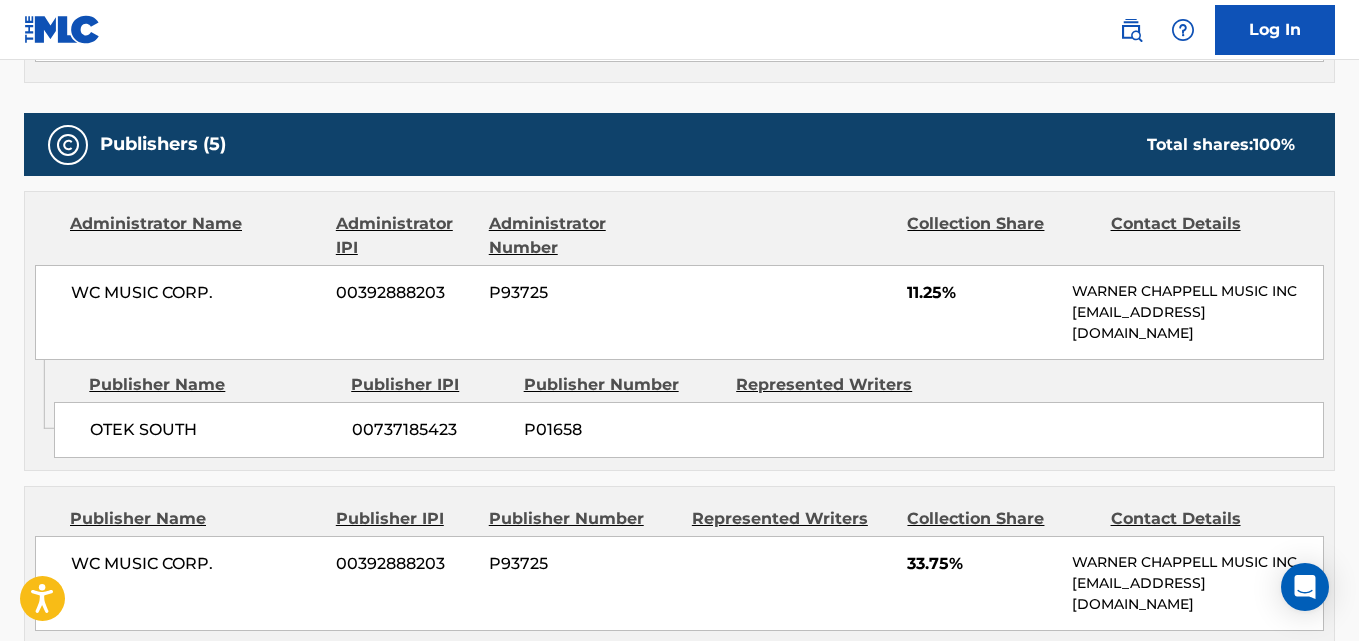 click on "11.25%" at bounding box center [982, 293] 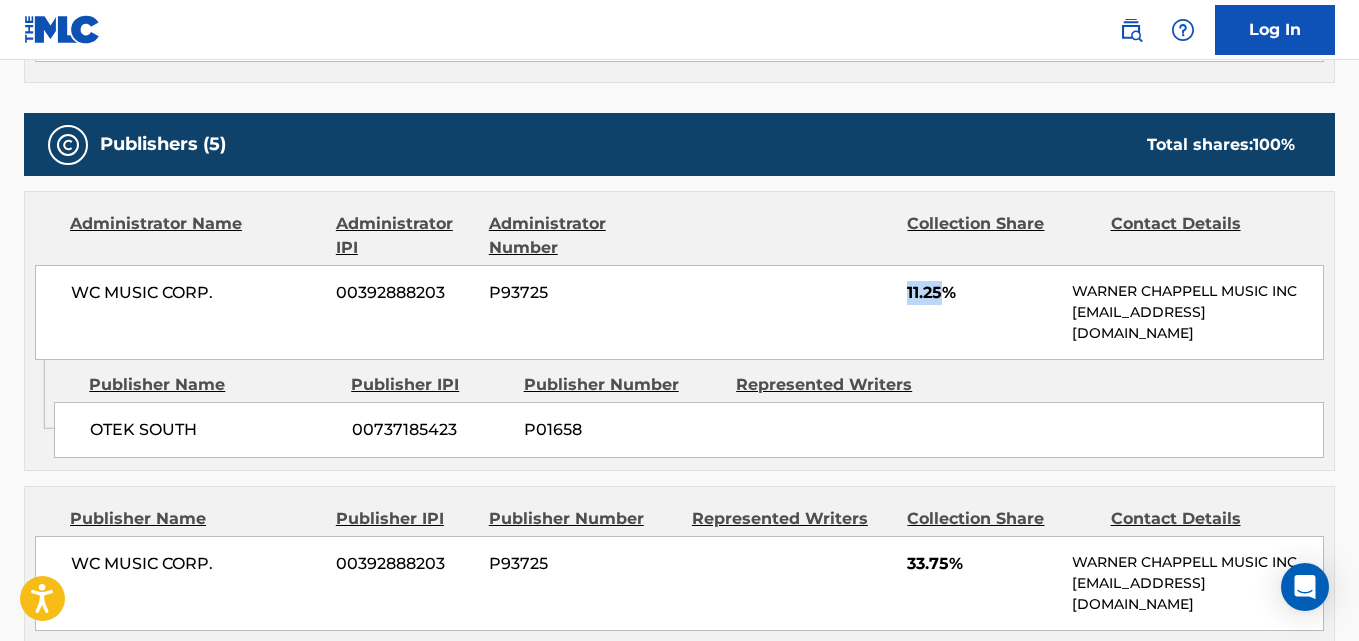 click on "11.25%" at bounding box center (982, 293) 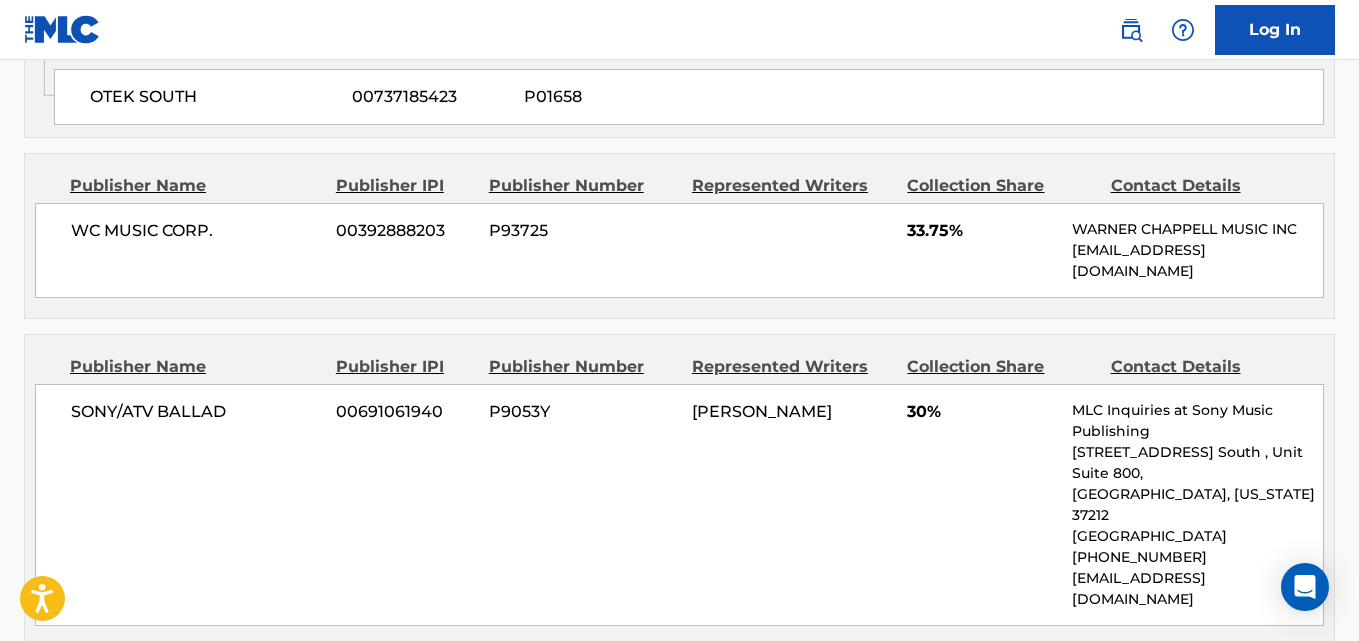 scroll, scrollTop: 1060, scrollLeft: 0, axis: vertical 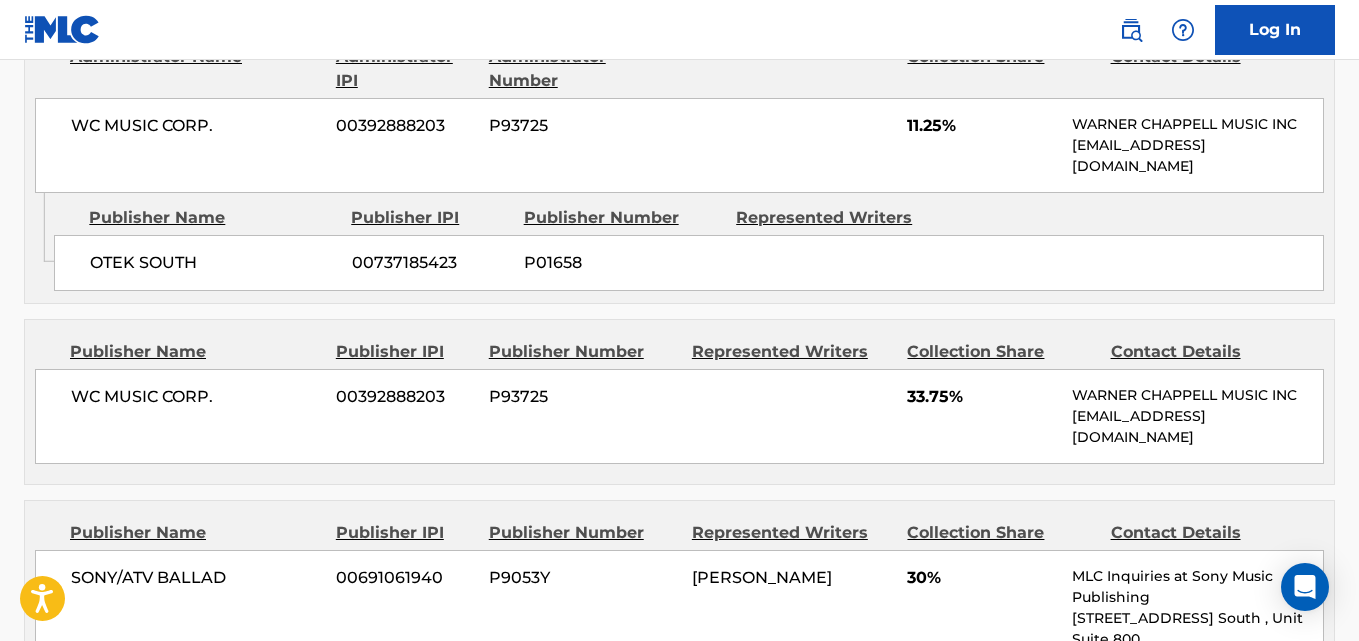 click on "33.75%" at bounding box center (982, 397) 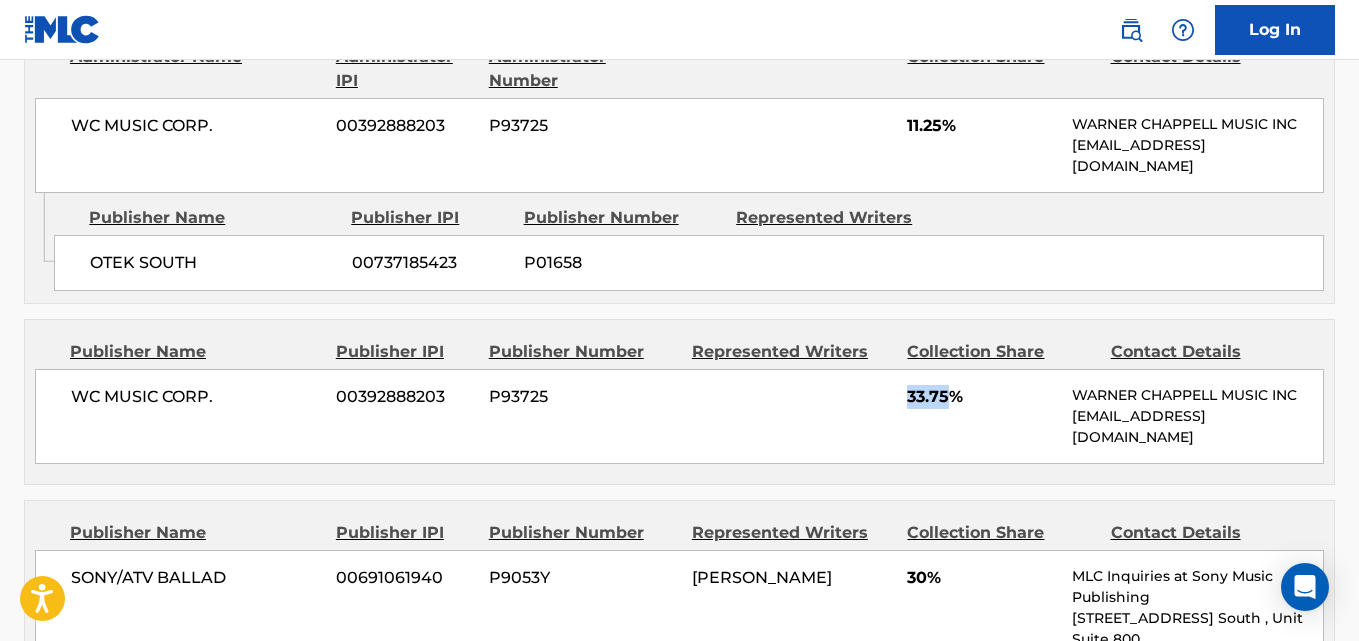 click on "33.75%" at bounding box center (982, 397) 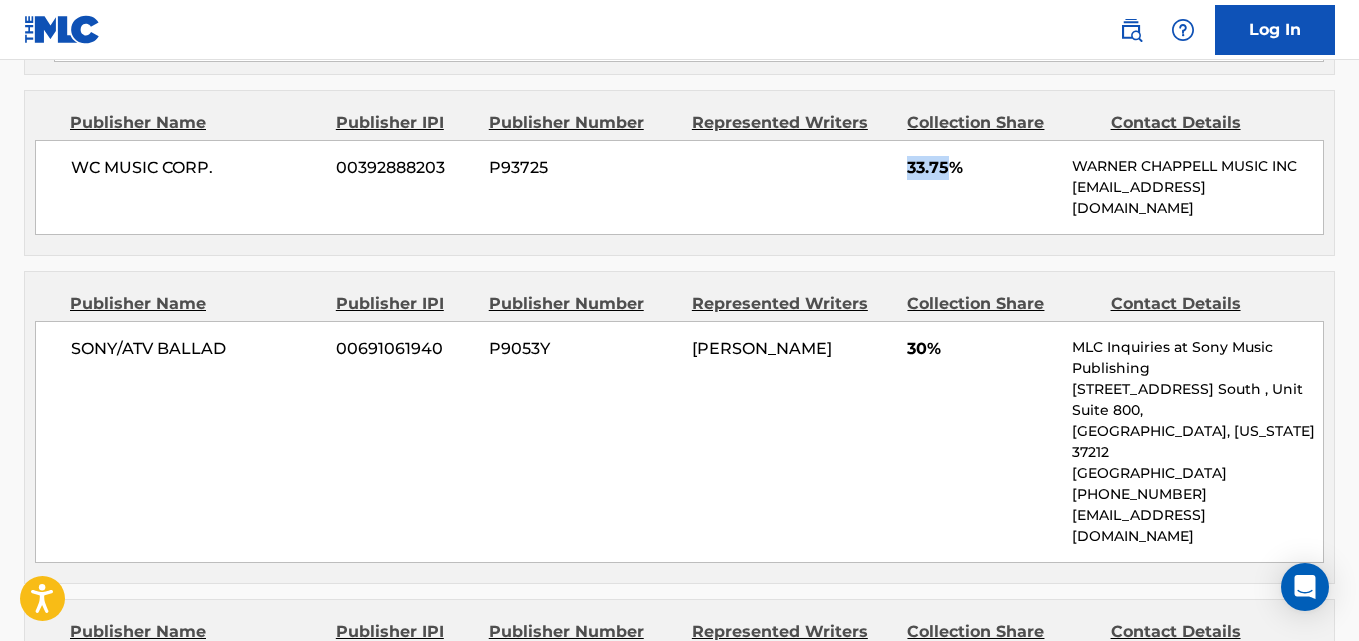 scroll, scrollTop: 1393, scrollLeft: 0, axis: vertical 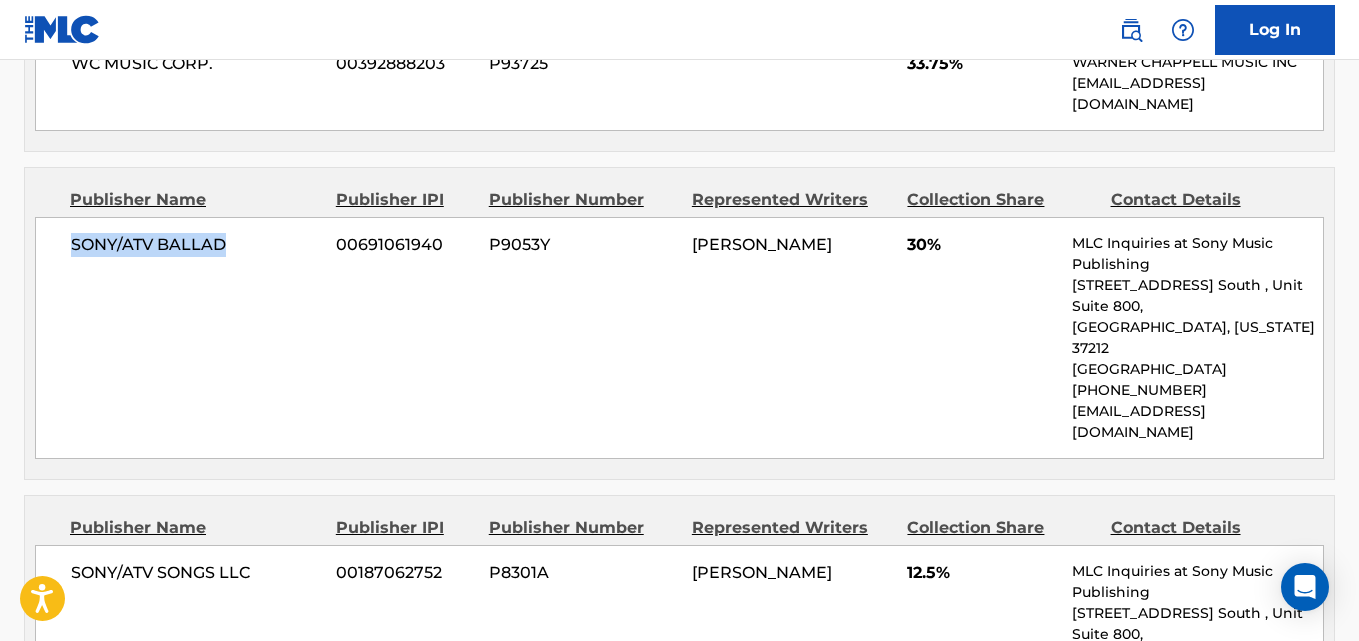 drag, startPoint x: 70, startPoint y: 240, endPoint x: 232, endPoint y: 240, distance: 162 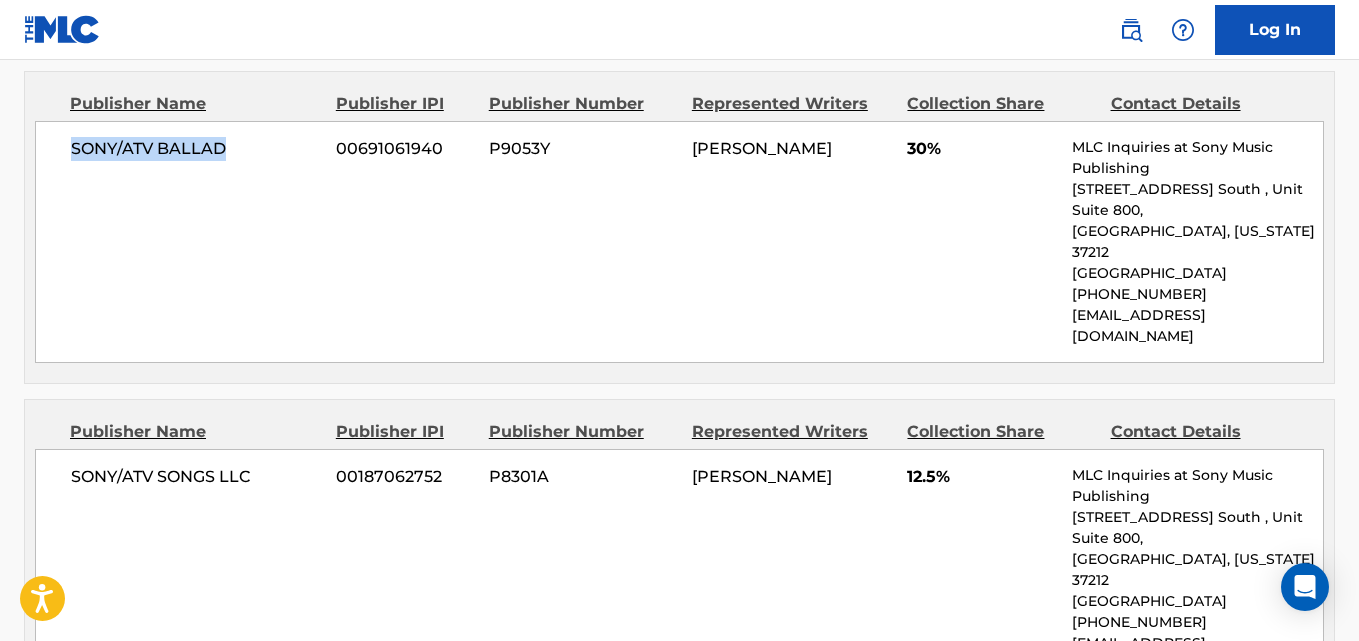 scroll, scrollTop: 1560, scrollLeft: 0, axis: vertical 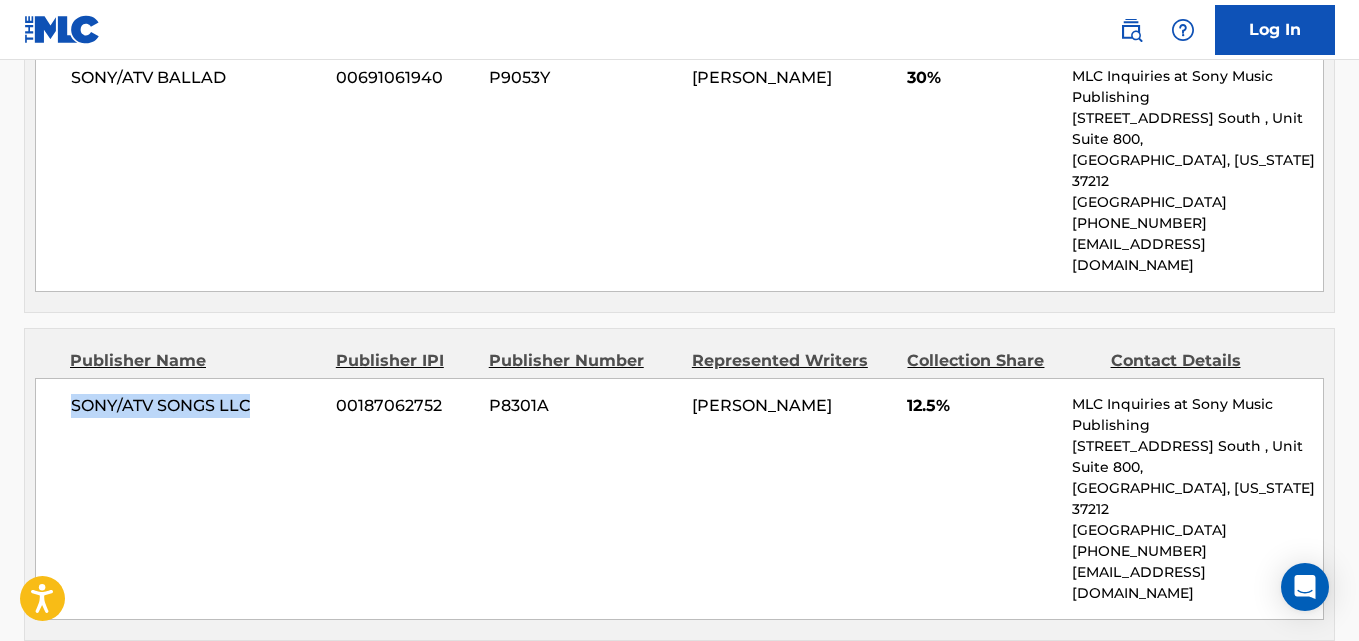 drag, startPoint x: 54, startPoint y: 367, endPoint x: 292, endPoint y: 367, distance: 238 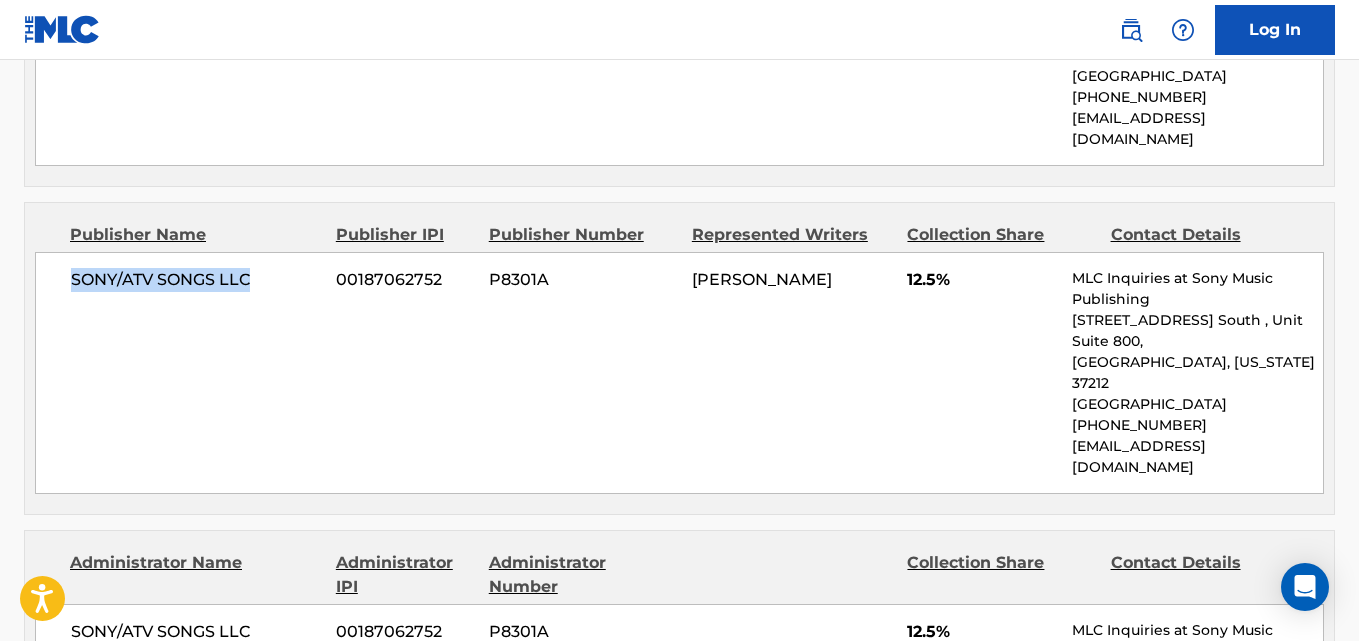 scroll, scrollTop: 2060, scrollLeft: 0, axis: vertical 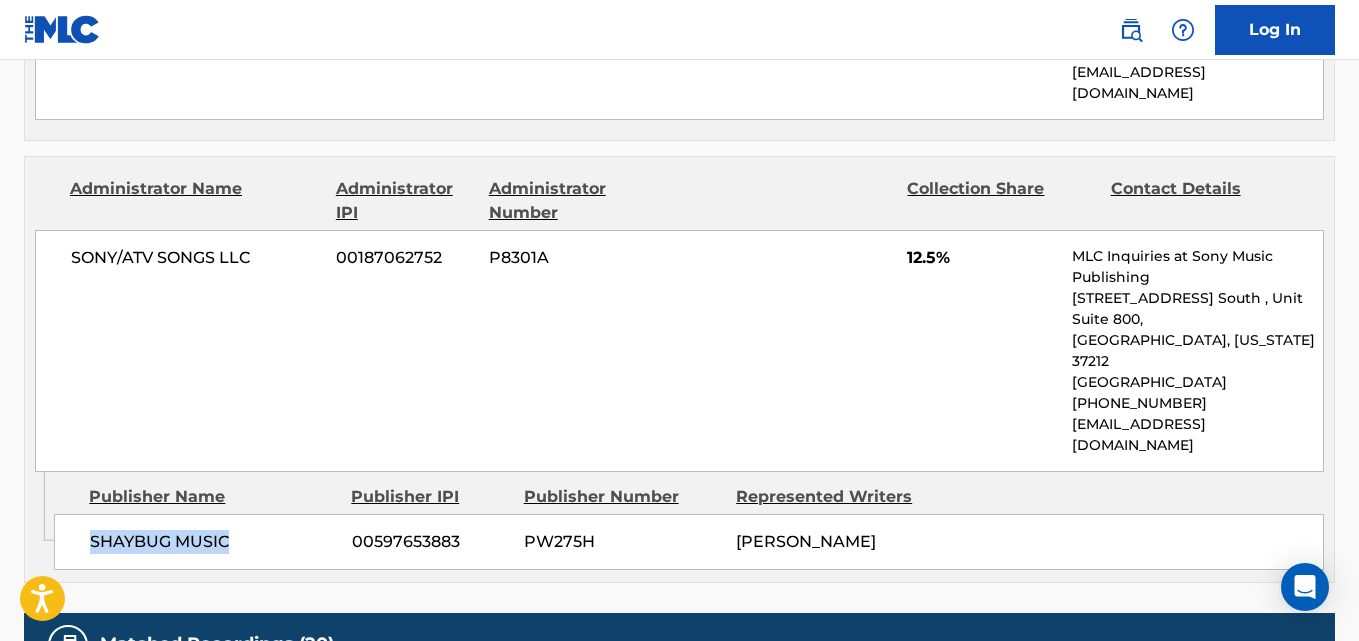 drag, startPoint x: 78, startPoint y: 411, endPoint x: 306, endPoint y: 427, distance: 228.56071 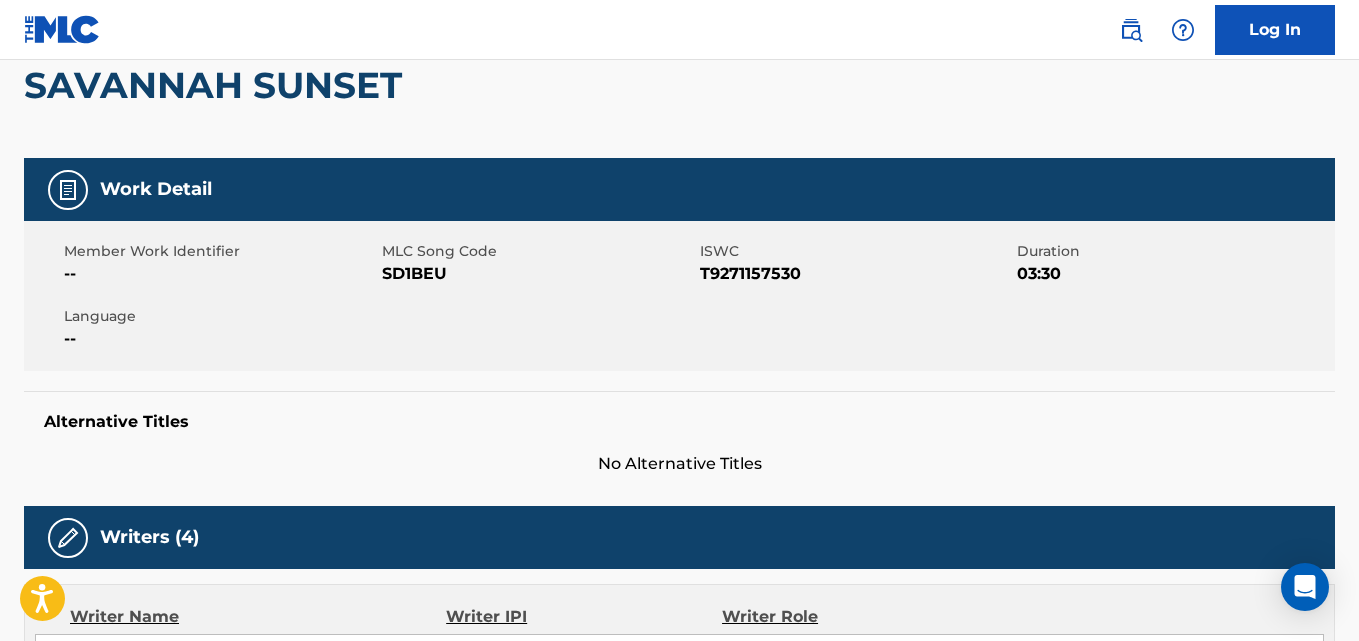 scroll, scrollTop: 0, scrollLeft: 0, axis: both 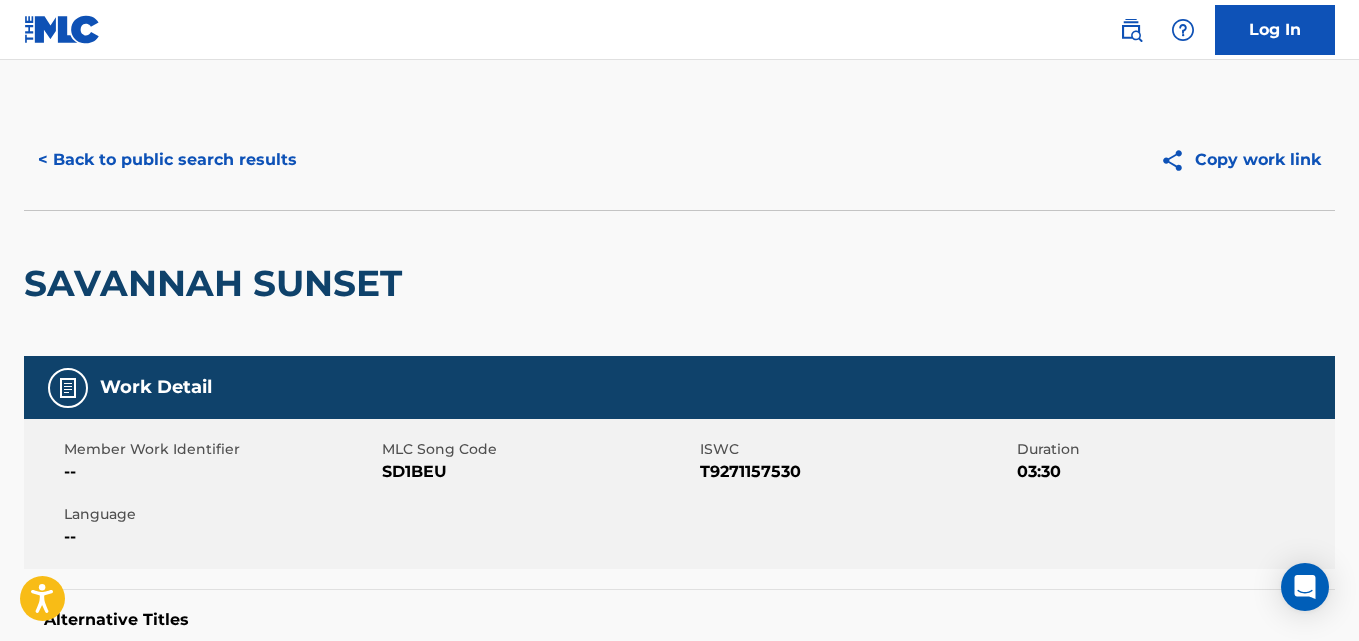 click on "< Back to public search results" at bounding box center (167, 160) 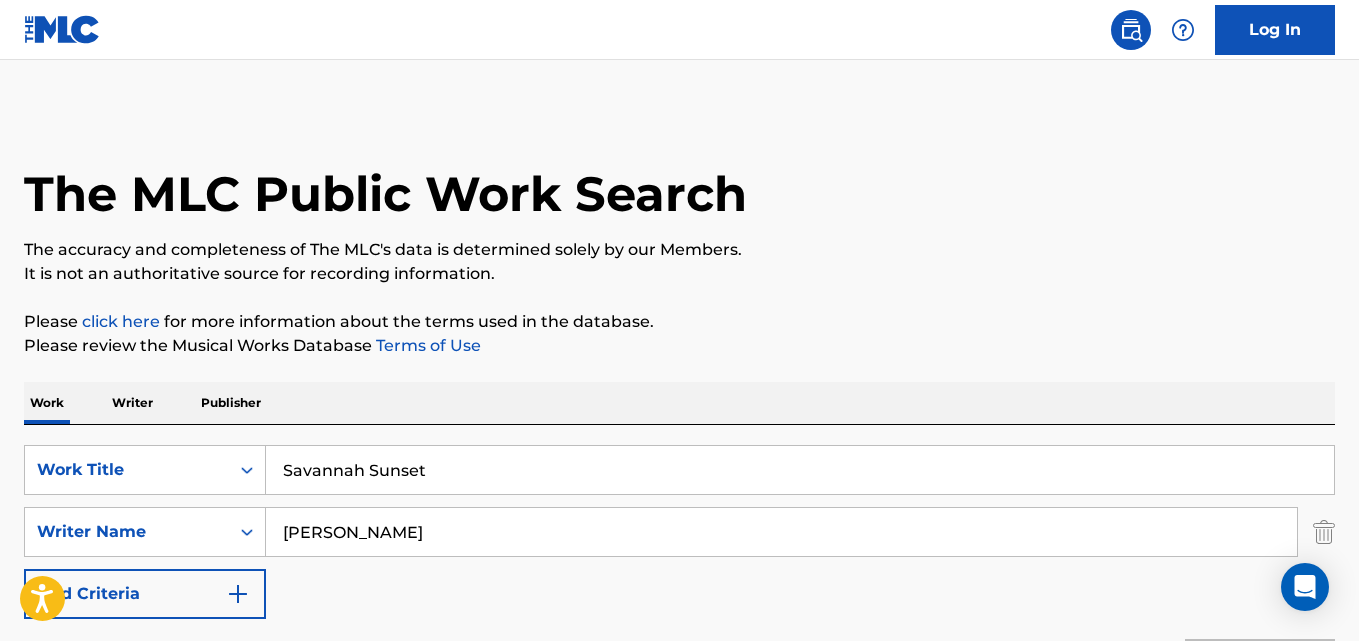 scroll, scrollTop: 333, scrollLeft: 0, axis: vertical 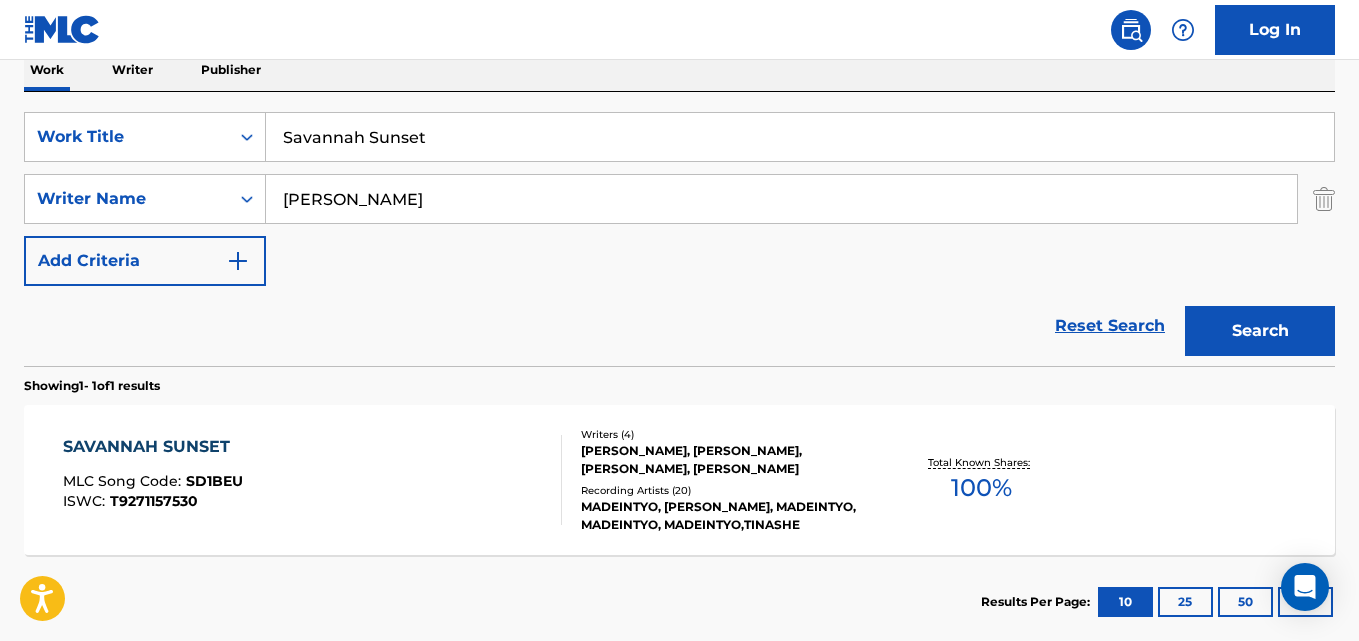 drag, startPoint x: 468, startPoint y: 153, endPoint x: 285, endPoint y: 152, distance: 183.00273 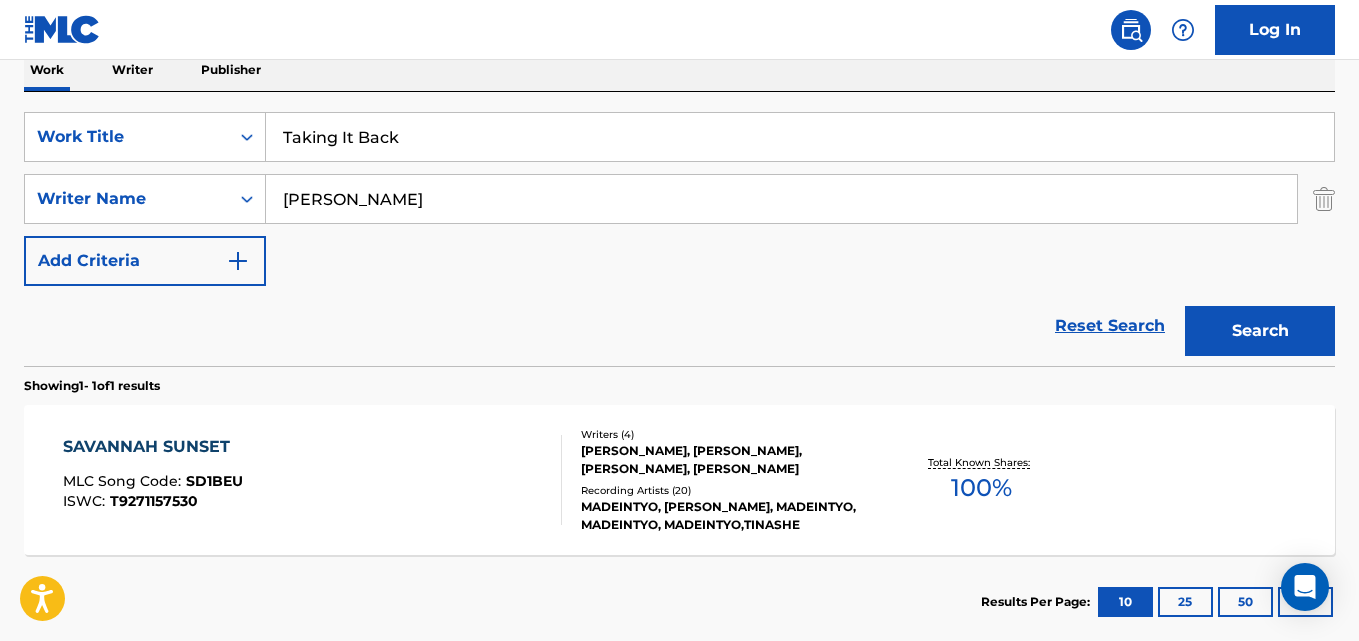 type on "Taking It Back" 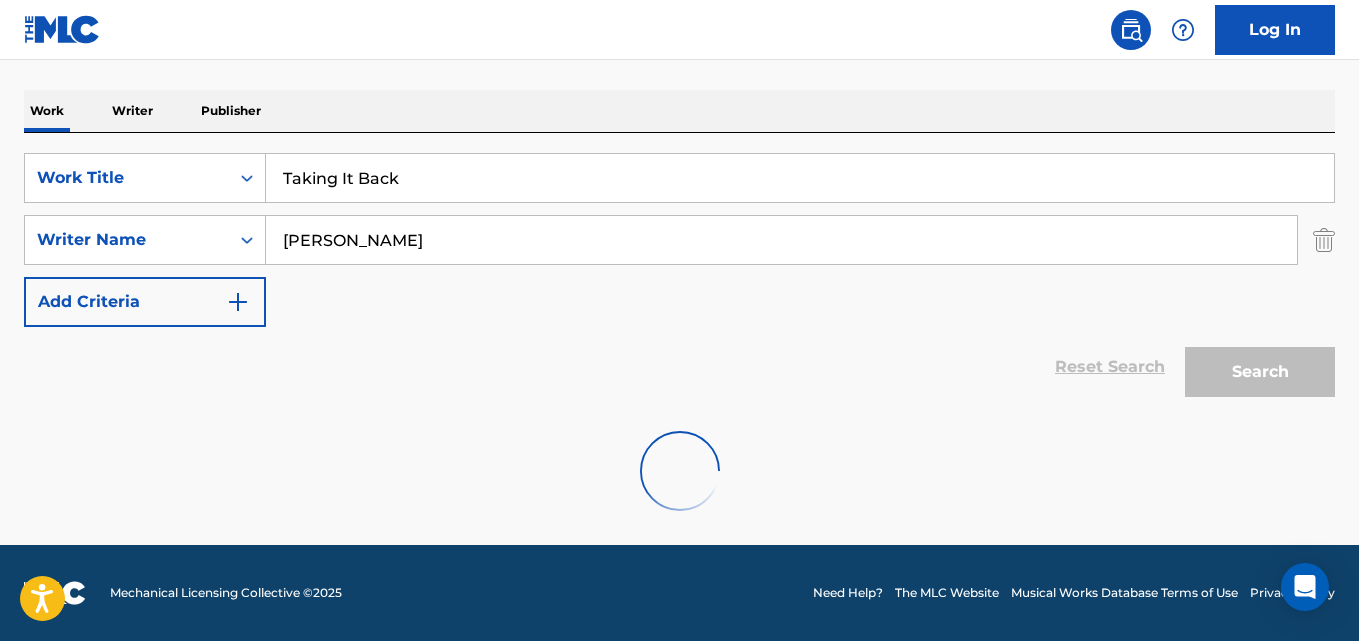 scroll, scrollTop: 292, scrollLeft: 0, axis: vertical 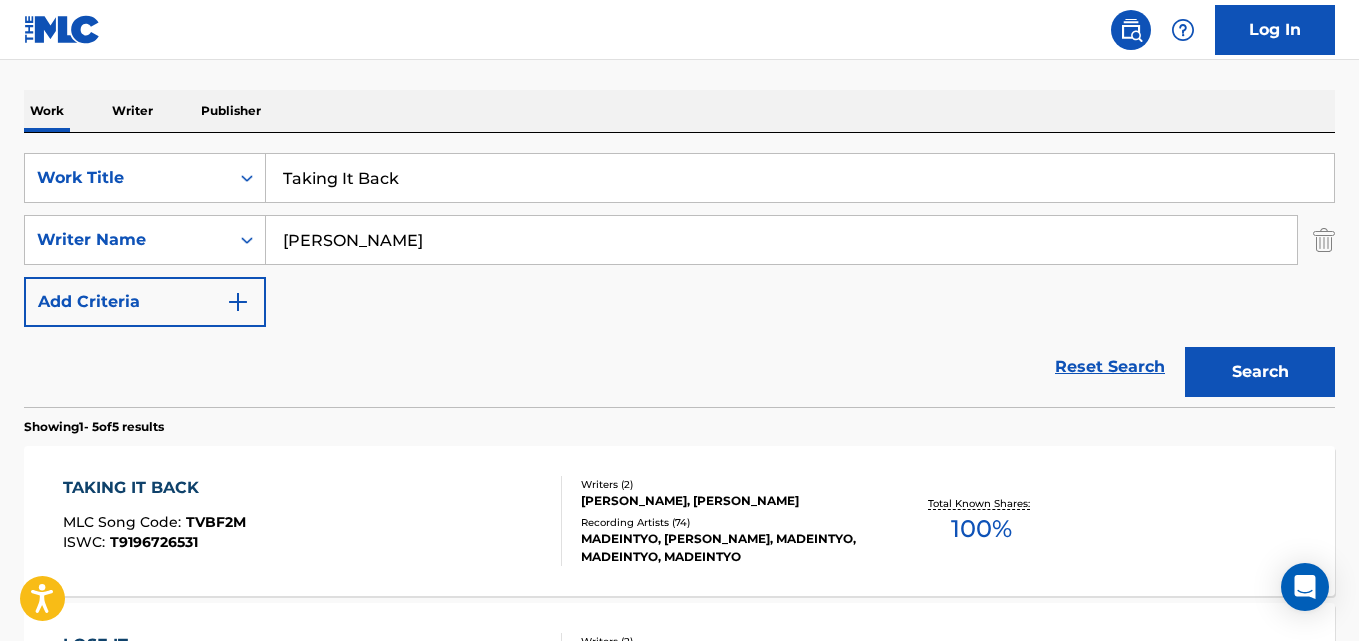 click on "TAKING IT BACK" at bounding box center [154, 488] 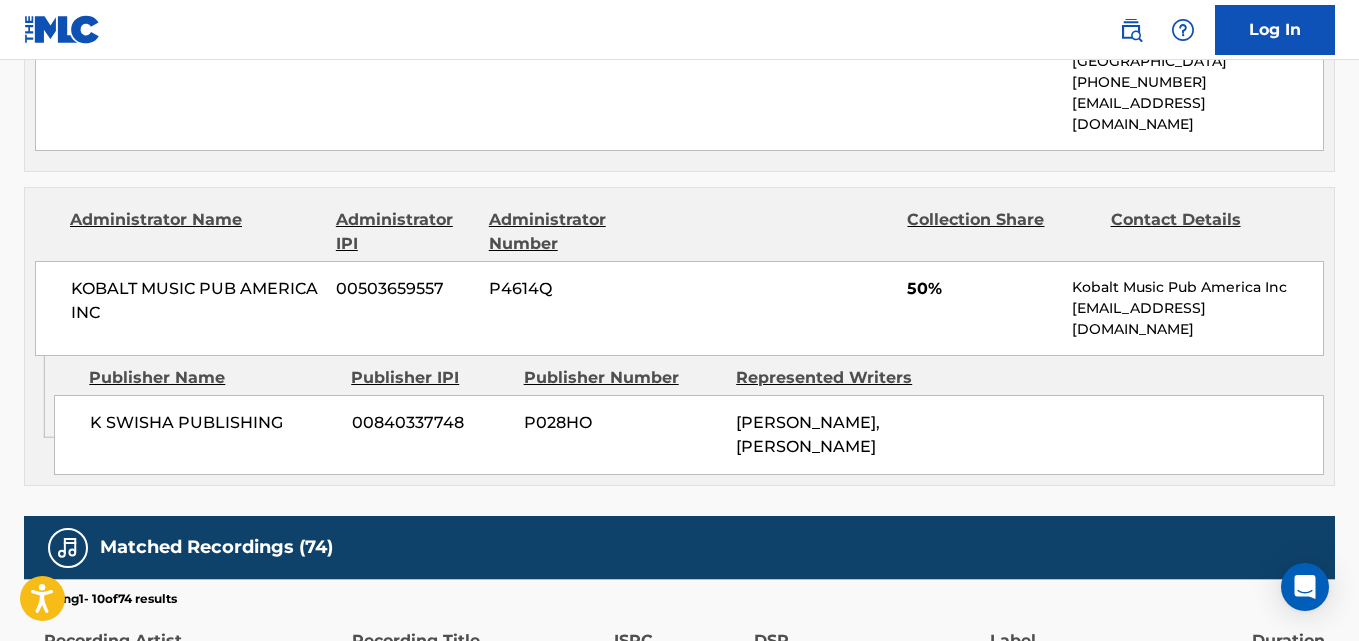 scroll, scrollTop: 833, scrollLeft: 0, axis: vertical 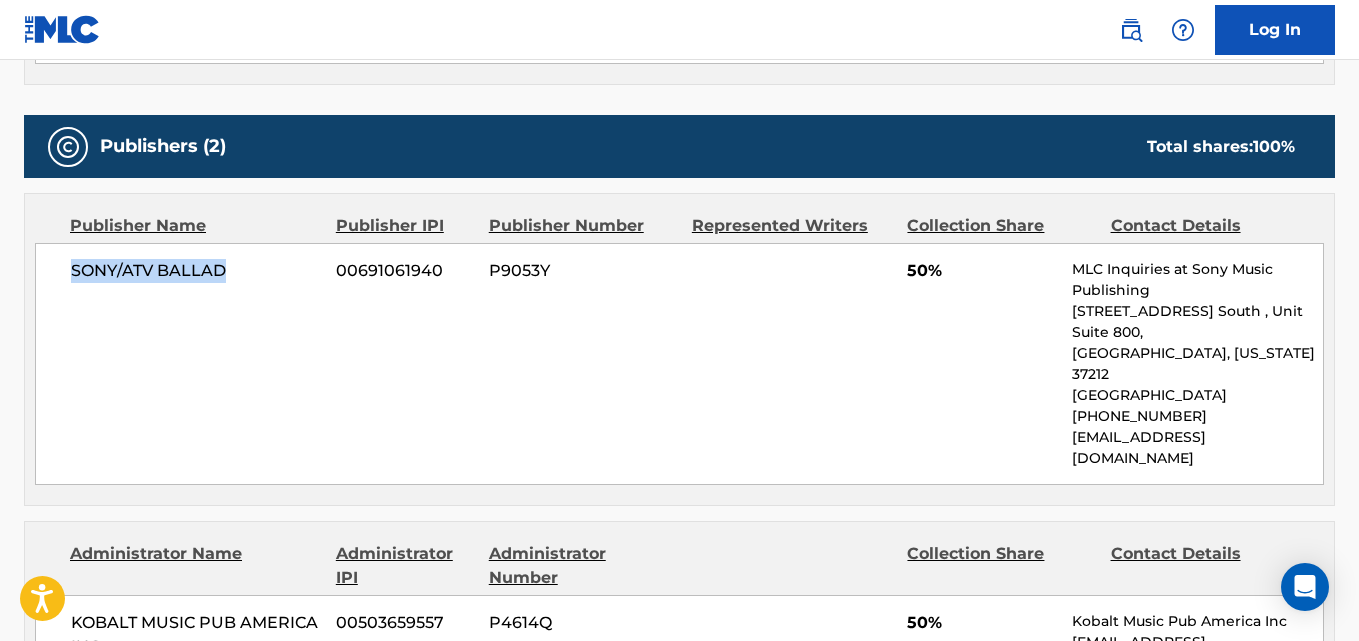 drag, startPoint x: 68, startPoint y: 275, endPoint x: 225, endPoint y: 274, distance: 157.00319 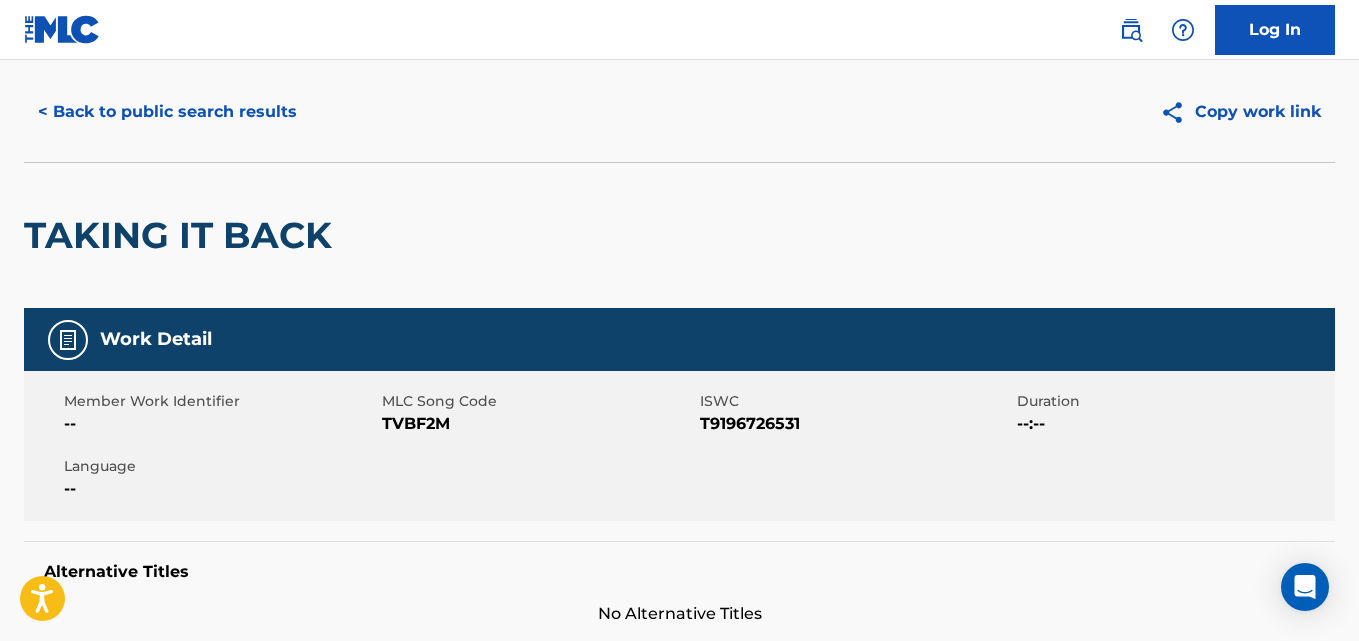 scroll, scrollTop: 0, scrollLeft: 0, axis: both 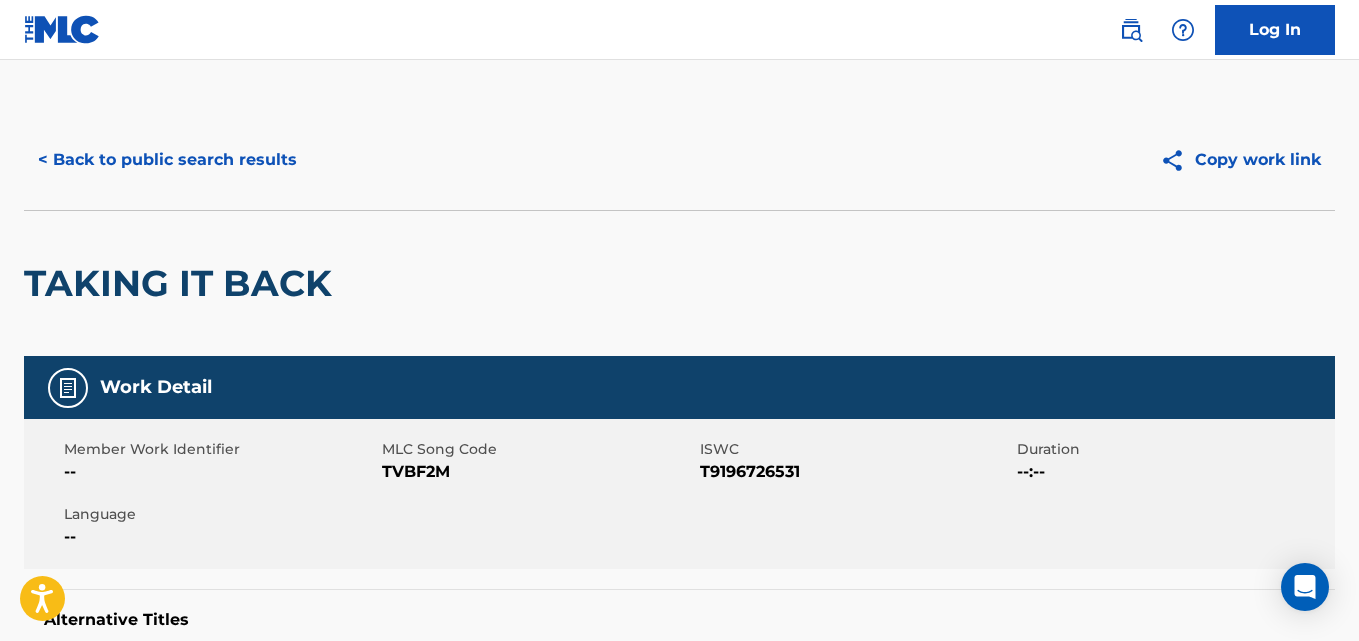 drag, startPoint x: 202, startPoint y: 157, endPoint x: 219, endPoint y: 163, distance: 18.027756 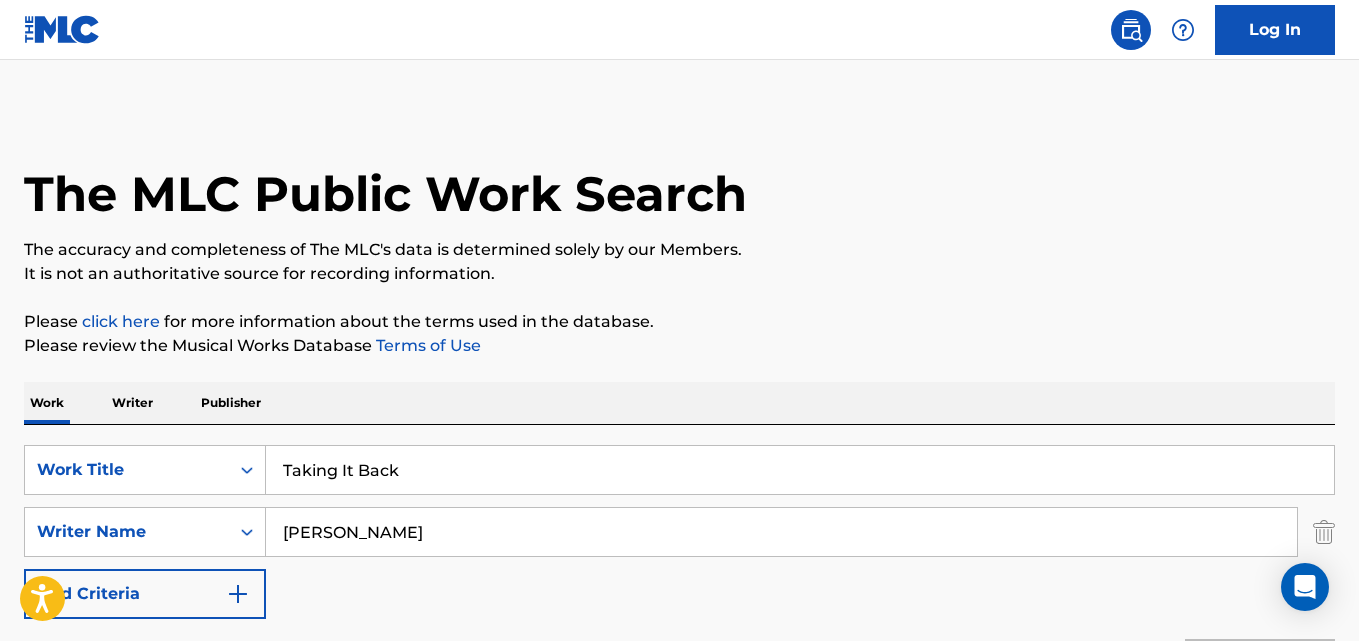 scroll, scrollTop: 292, scrollLeft: 0, axis: vertical 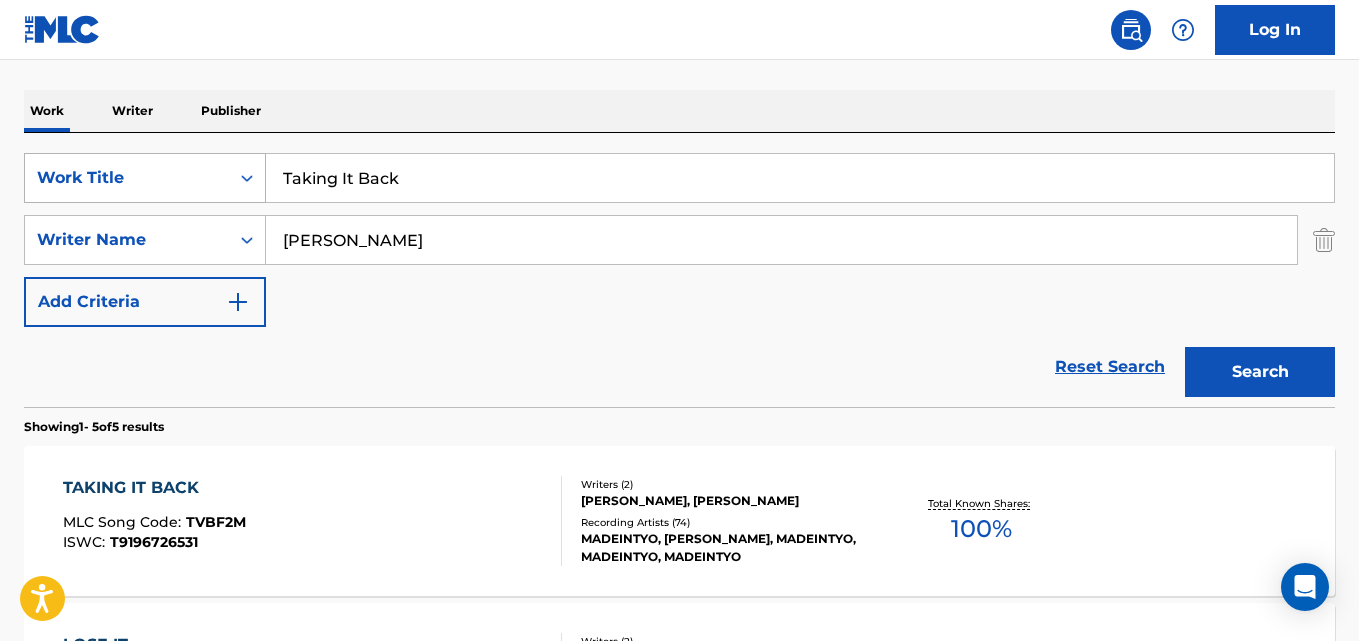 drag, startPoint x: 416, startPoint y: 177, endPoint x: 216, endPoint y: 157, distance: 200.99751 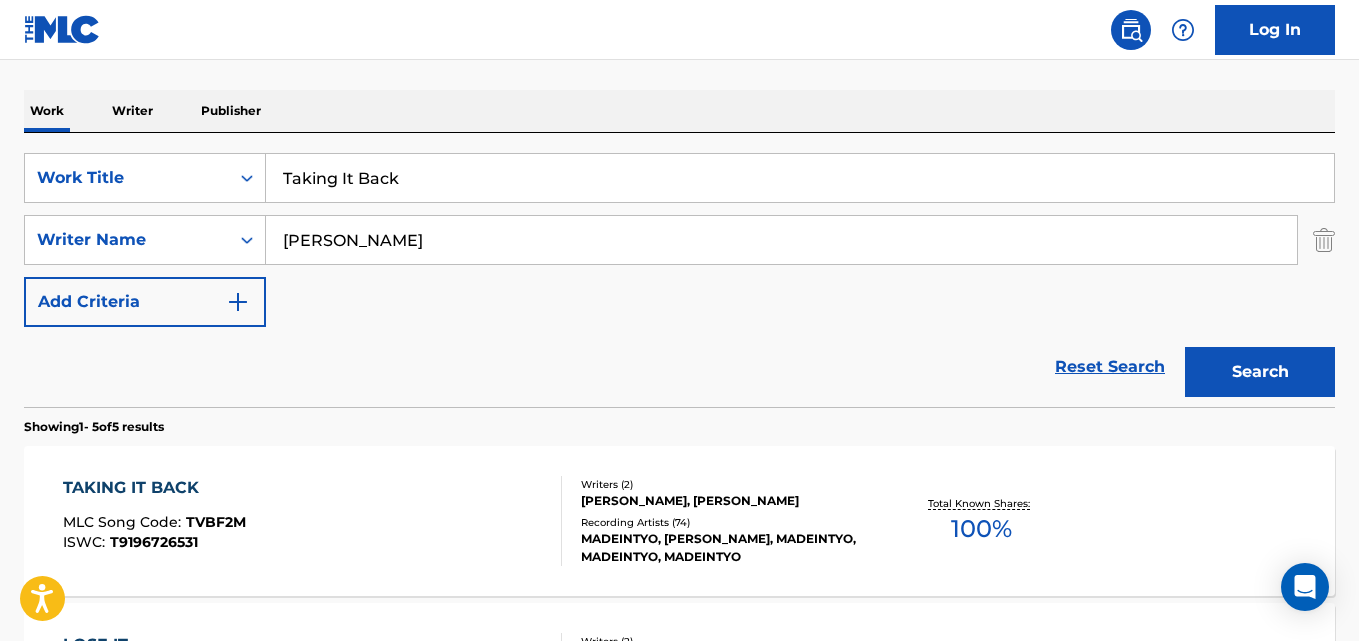 paste on "ime Of Her Life" 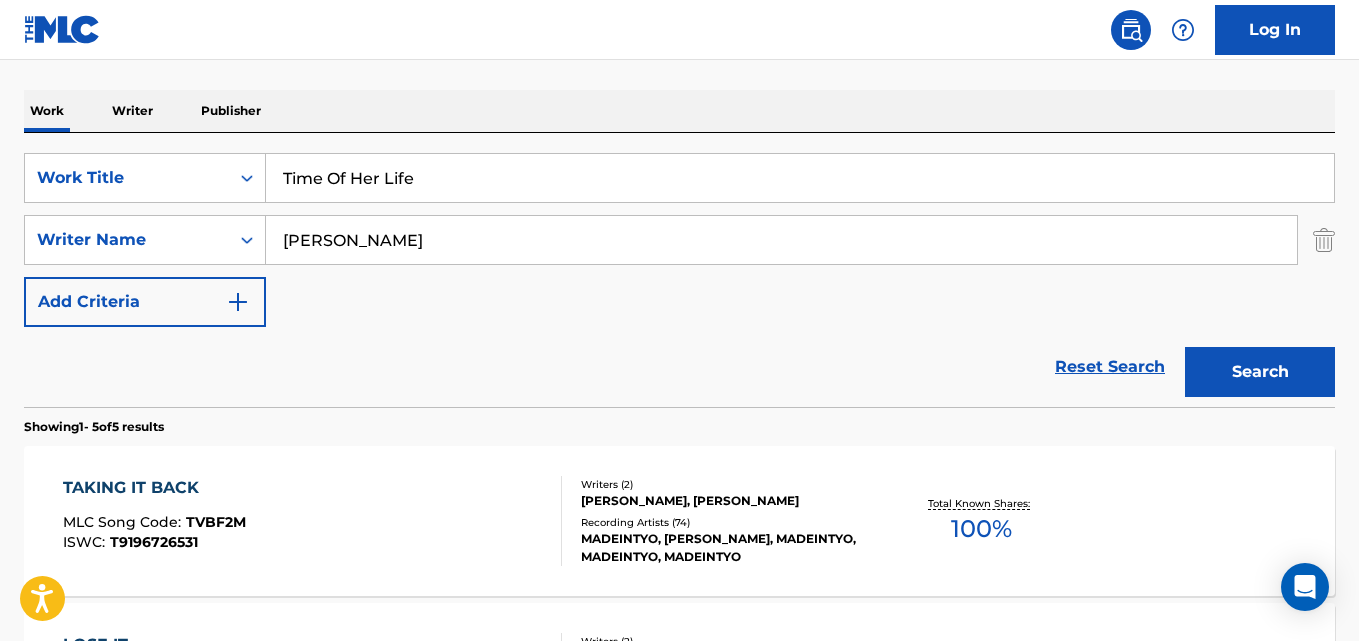 type on "Time Of Her Life" 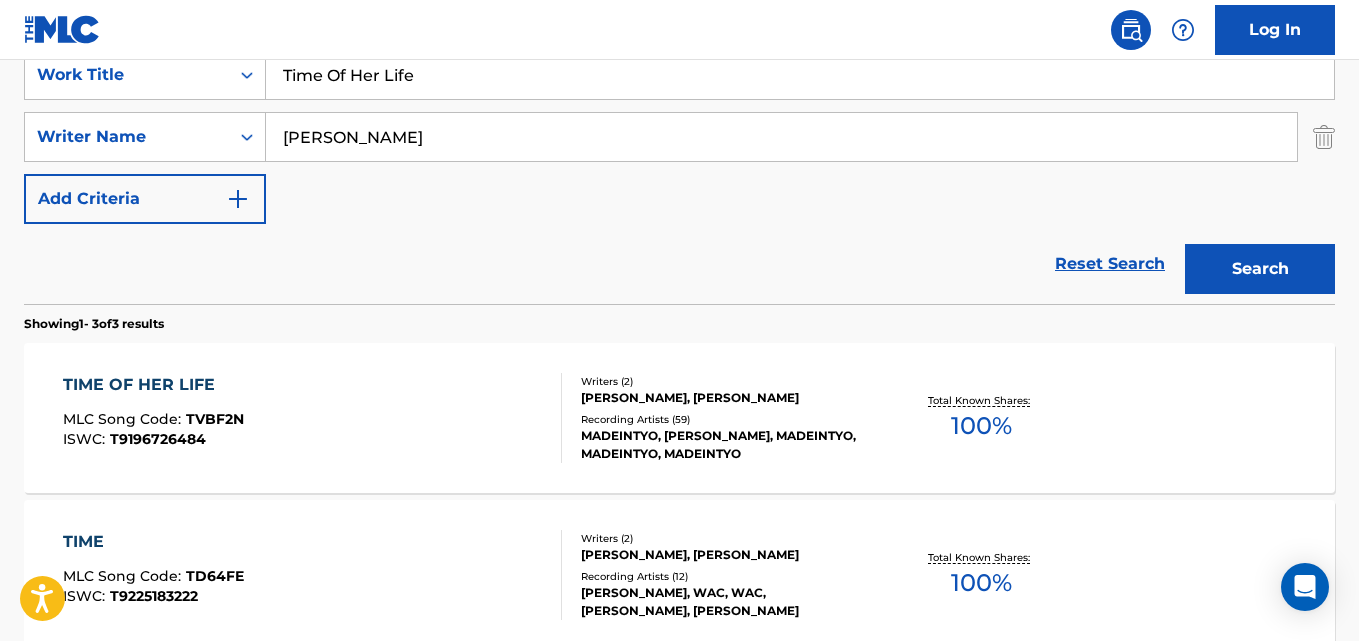 scroll, scrollTop: 459, scrollLeft: 0, axis: vertical 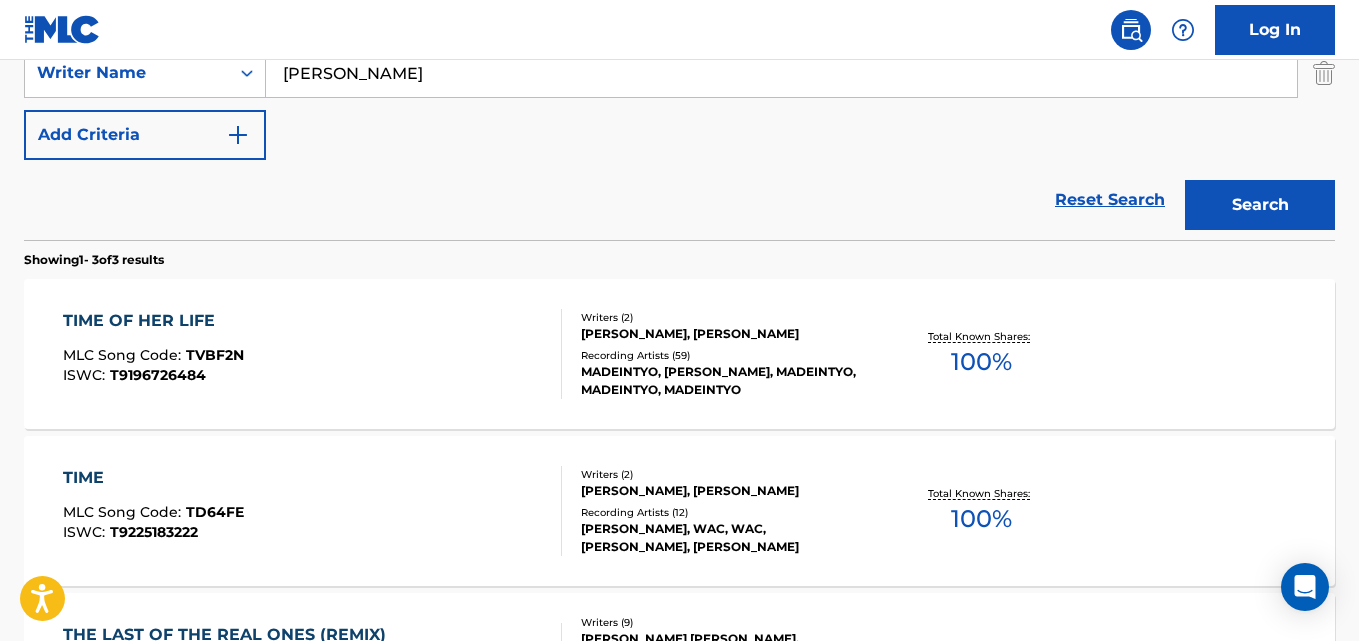 click on "TIME OF HER LIFE" at bounding box center (153, 321) 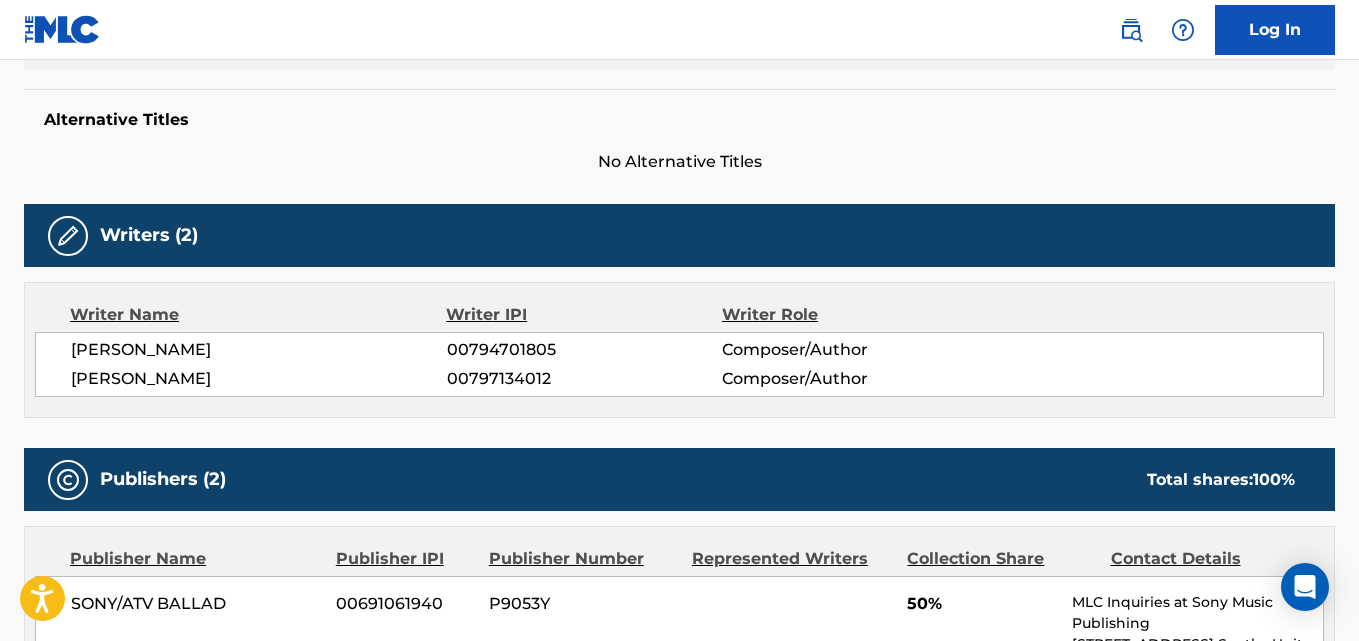 scroll, scrollTop: 0, scrollLeft: 0, axis: both 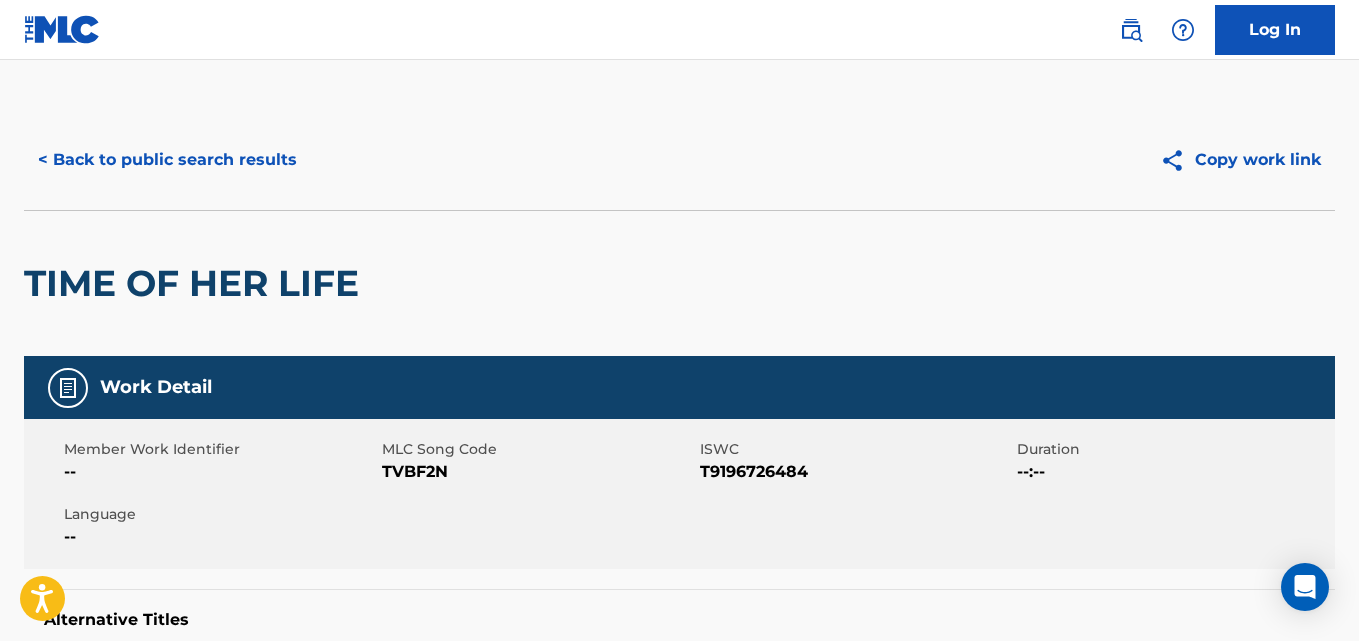 click on "< Back to public search results" at bounding box center (167, 160) 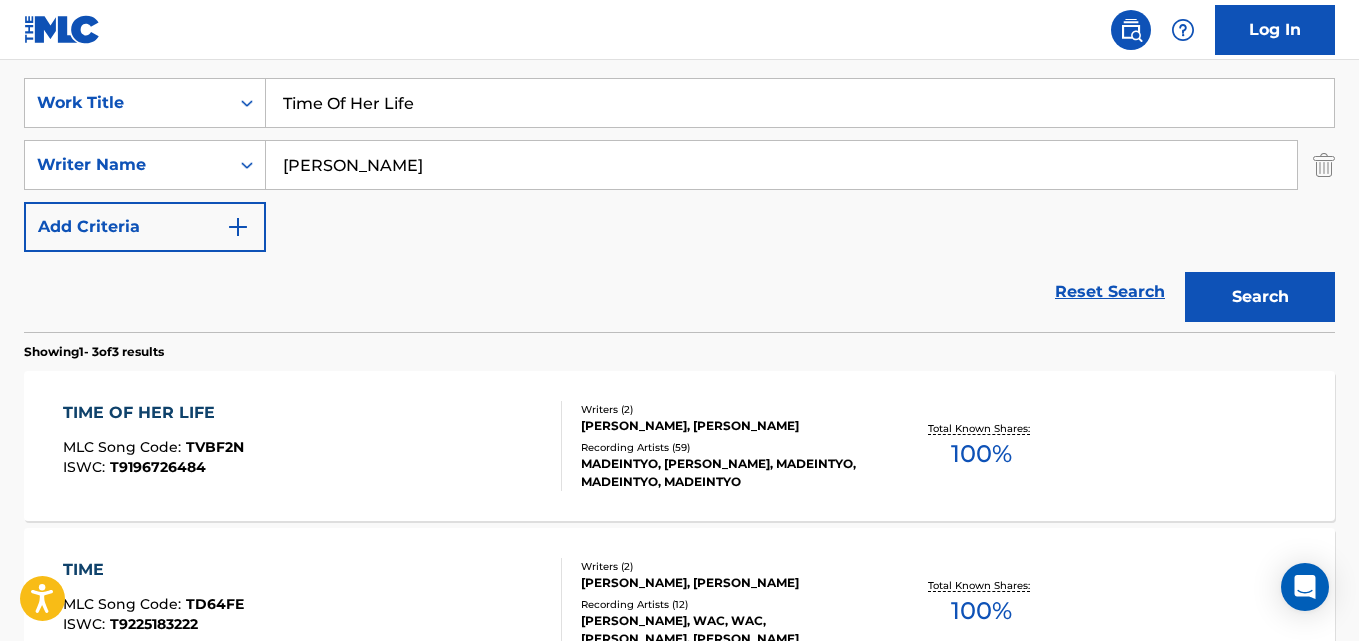 scroll, scrollTop: 240, scrollLeft: 0, axis: vertical 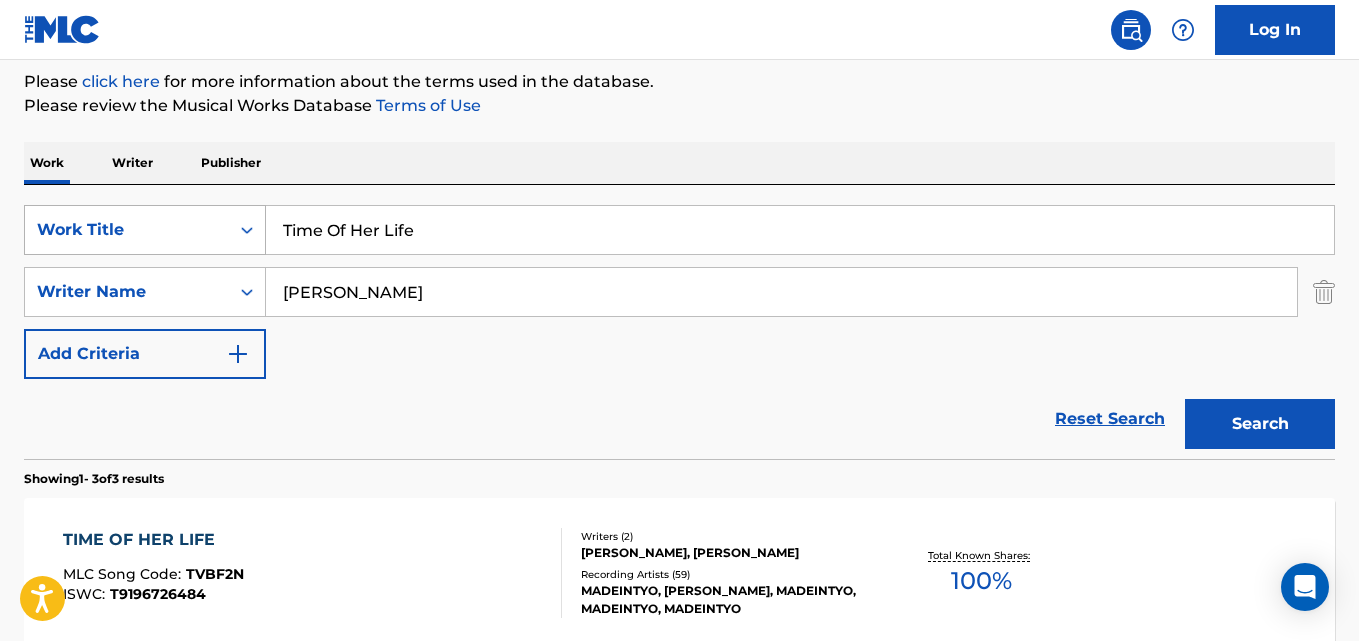 drag, startPoint x: 477, startPoint y: 240, endPoint x: 147, endPoint y: 235, distance: 330.03787 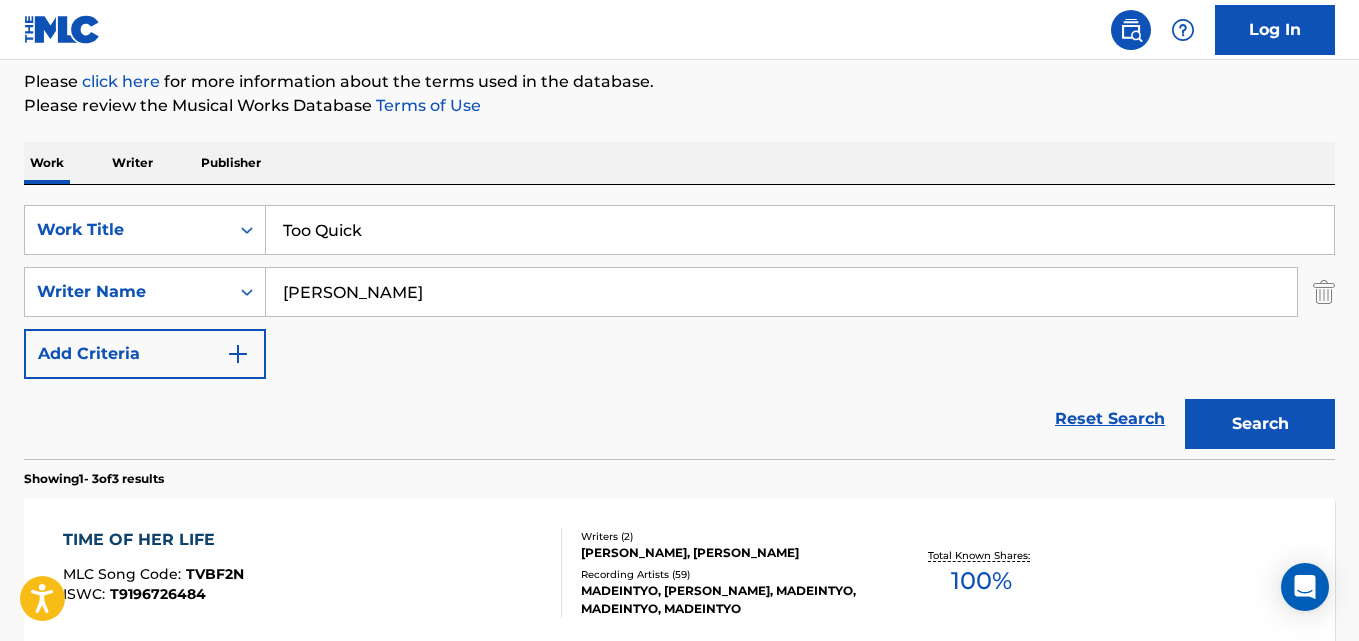 type on "Too Quick" 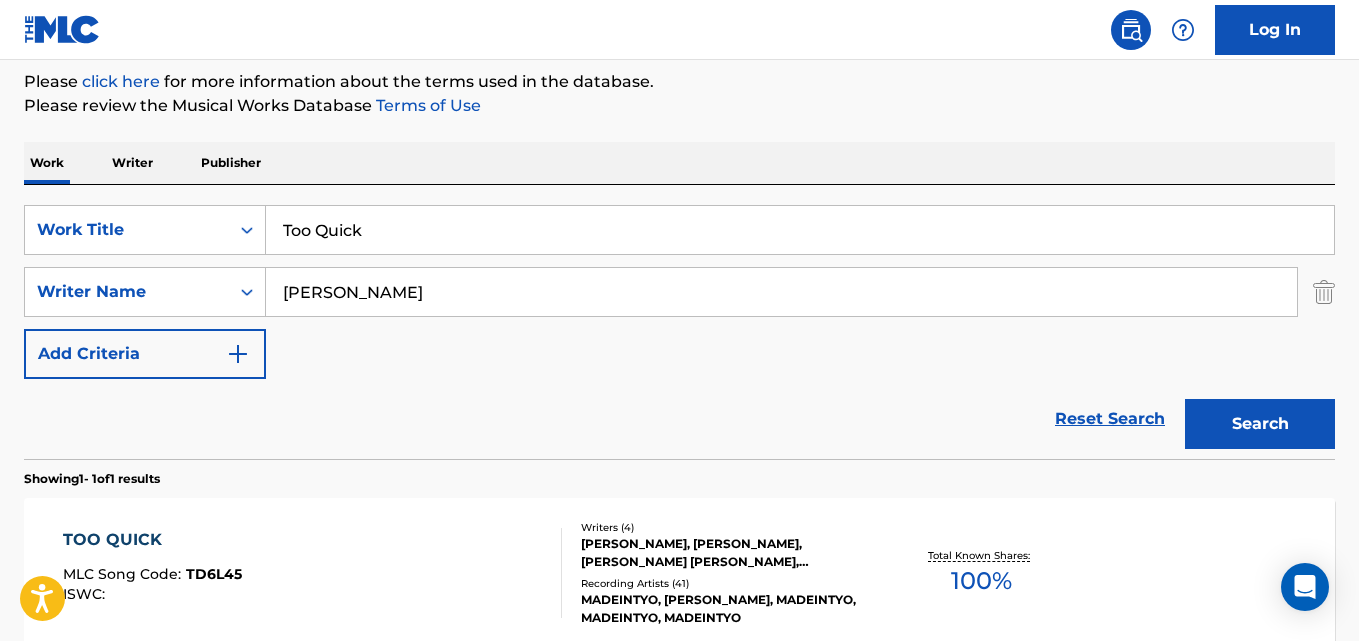 click on "TOO QUICK" at bounding box center (152, 540) 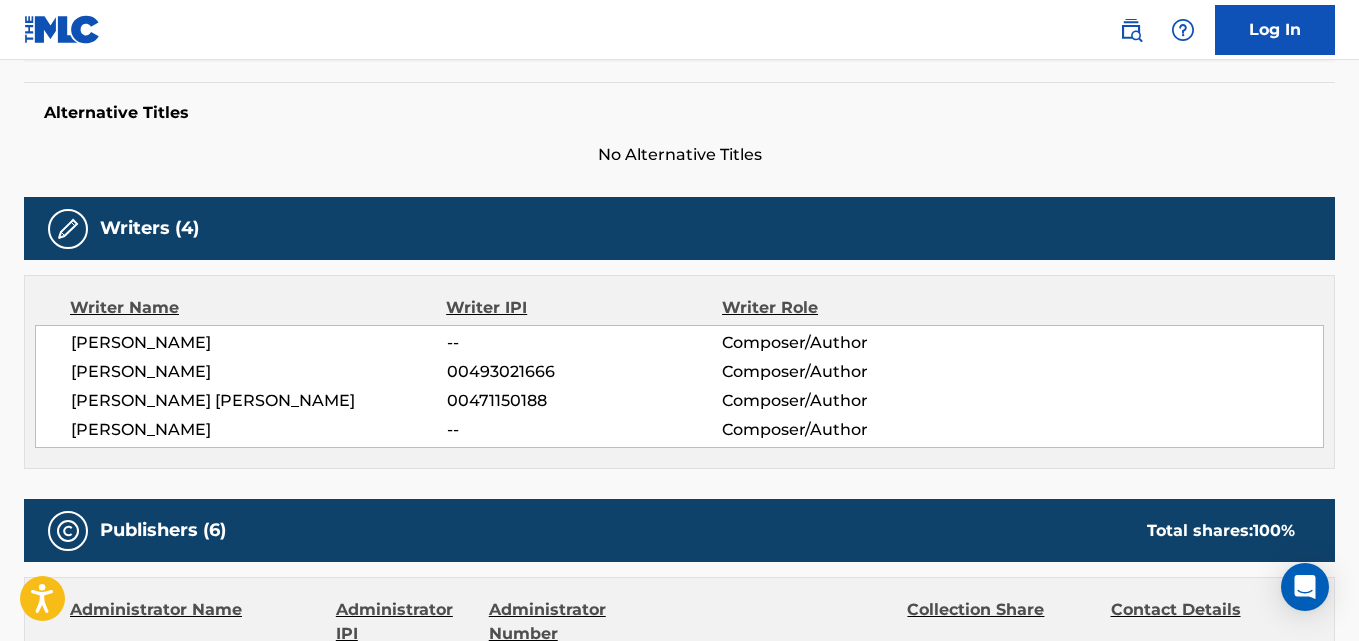 scroll, scrollTop: 500, scrollLeft: 0, axis: vertical 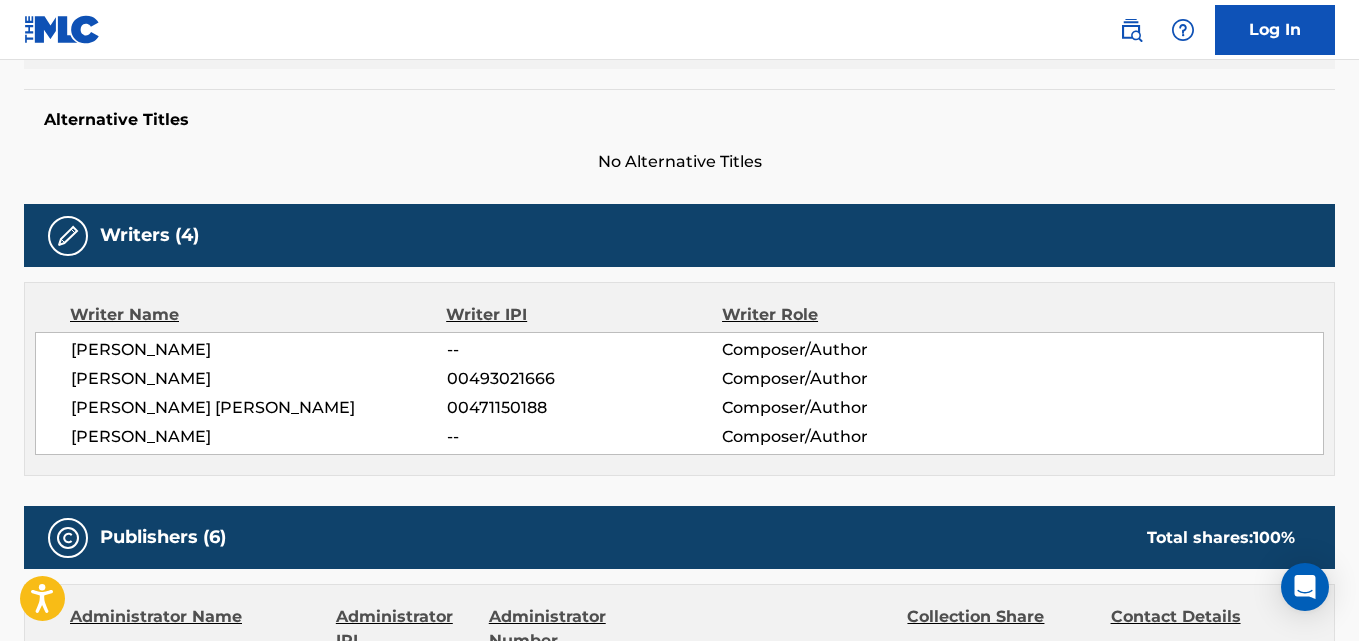 click on "[PERSON_NAME] [PERSON_NAME]" at bounding box center [259, 408] 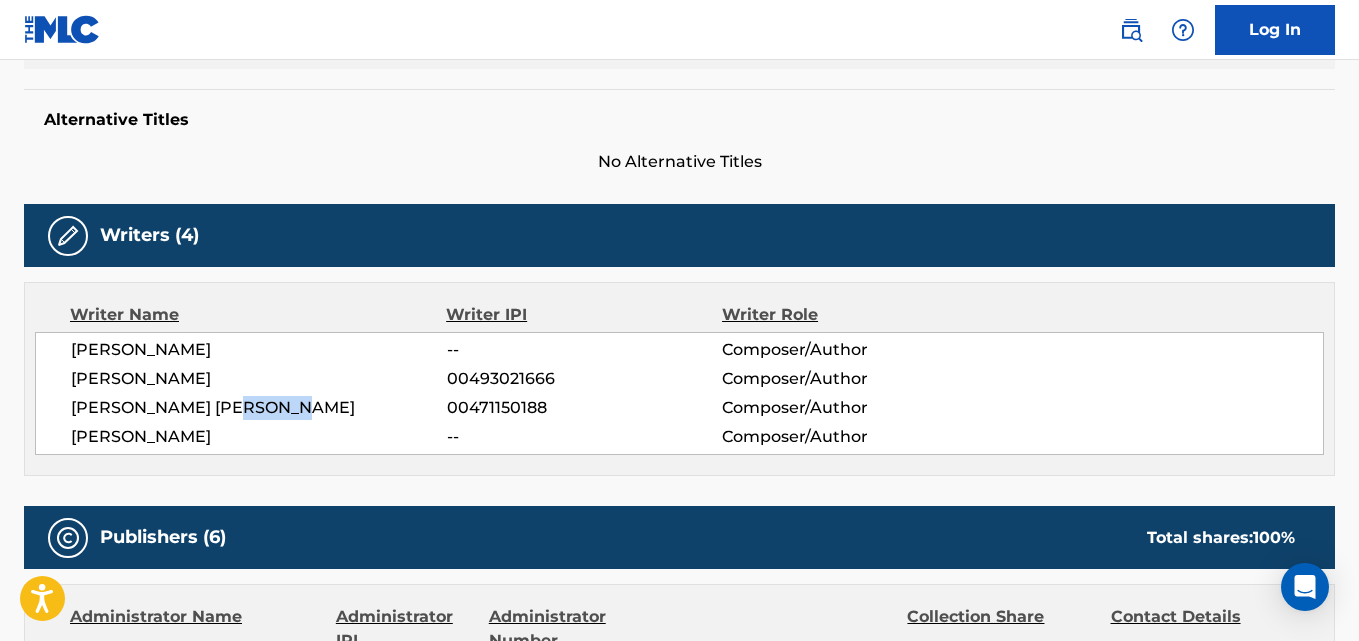 click on "[PERSON_NAME] [PERSON_NAME]" at bounding box center (259, 408) 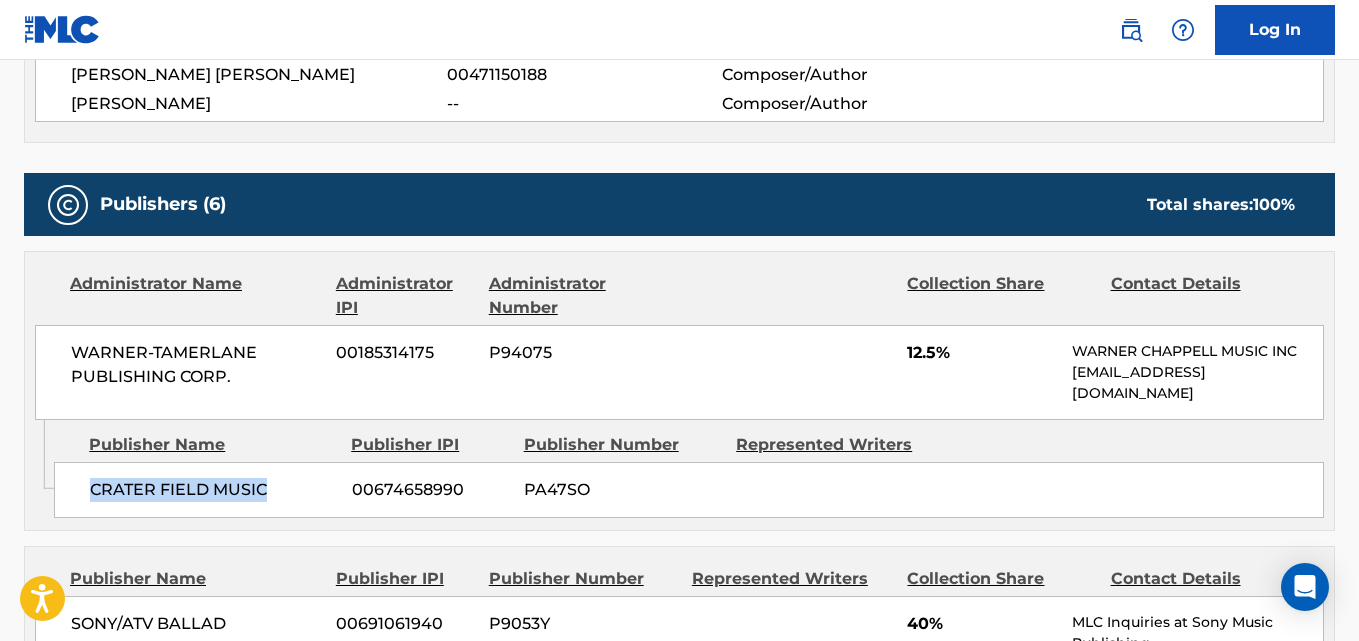 drag, startPoint x: 88, startPoint y: 487, endPoint x: 282, endPoint y: 487, distance: 194 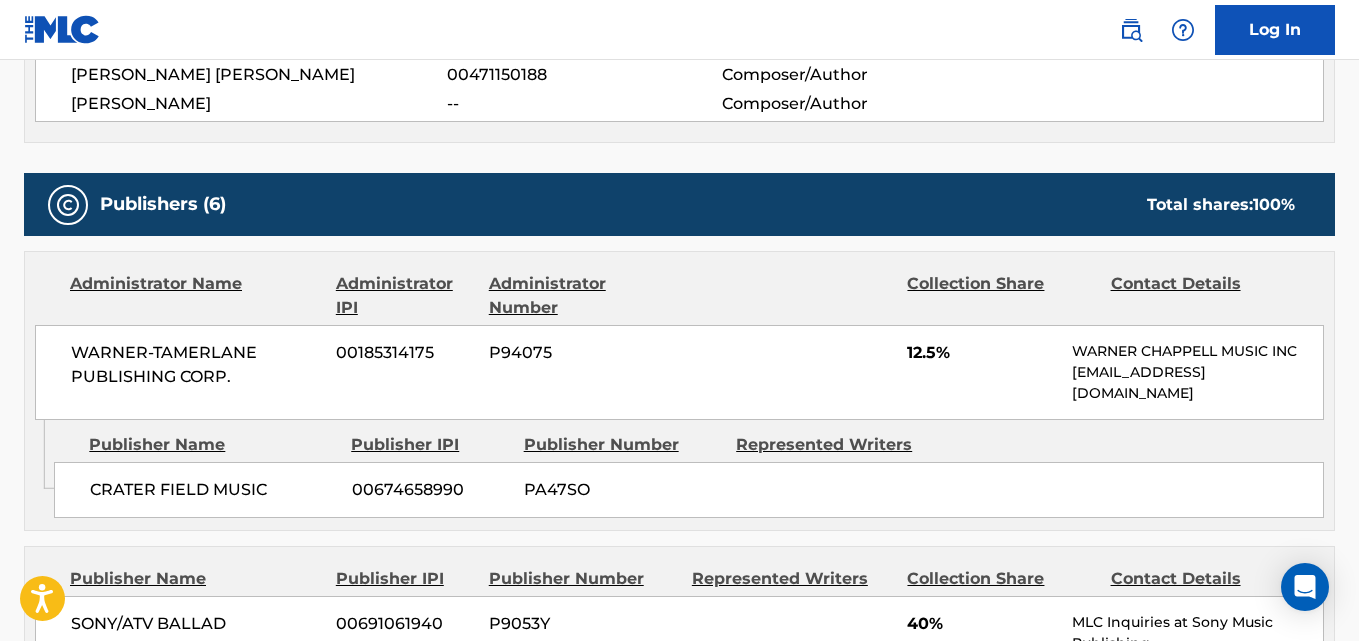 click on "WARNER-[PERSON_NAME] PUBLISHING CORP. 00185314175 P94075 12.5% [PERSON_NAME] MUSIC INC [EMAIL_ADDRESS][DOMAIN_NAME]" at bounding box center [679, 372] 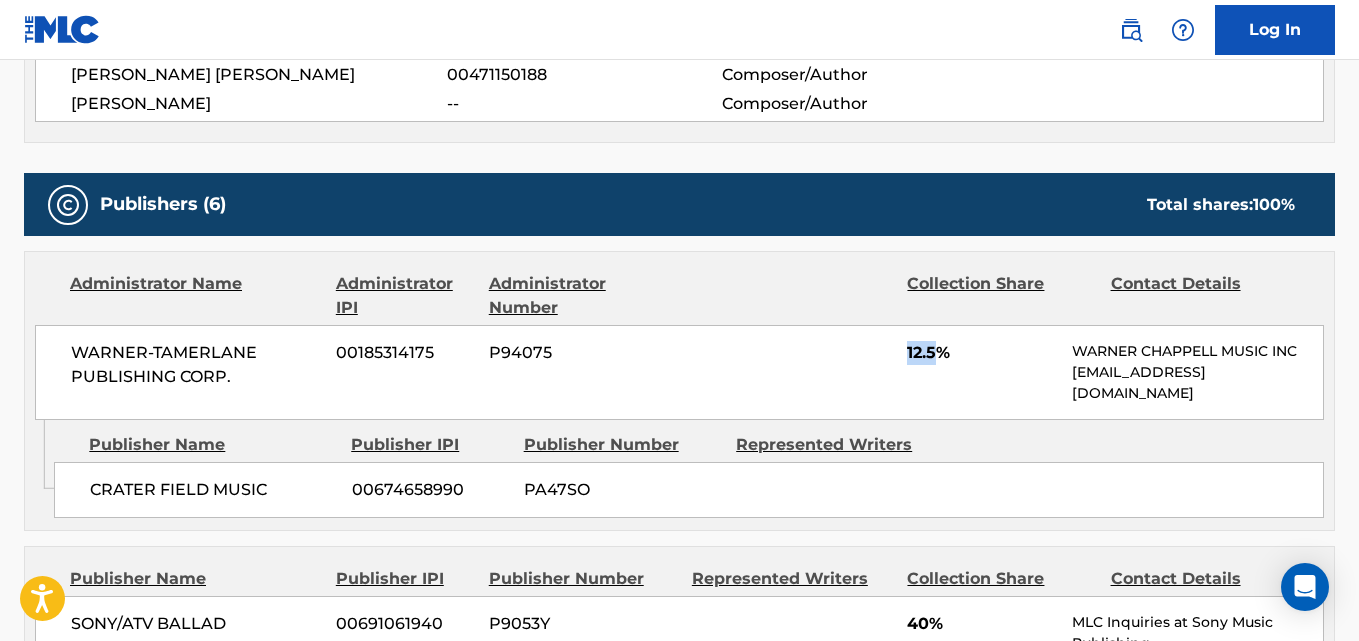click on "WARNER-[PERSON_NAME] PUBLISHING CORP. 00185314175 P94075 12.5% [PERSON_NAME] MUSIC INC [EMAIL_ADDRESS][DOMAIN_NAME]" at bounding box center [679, 372] 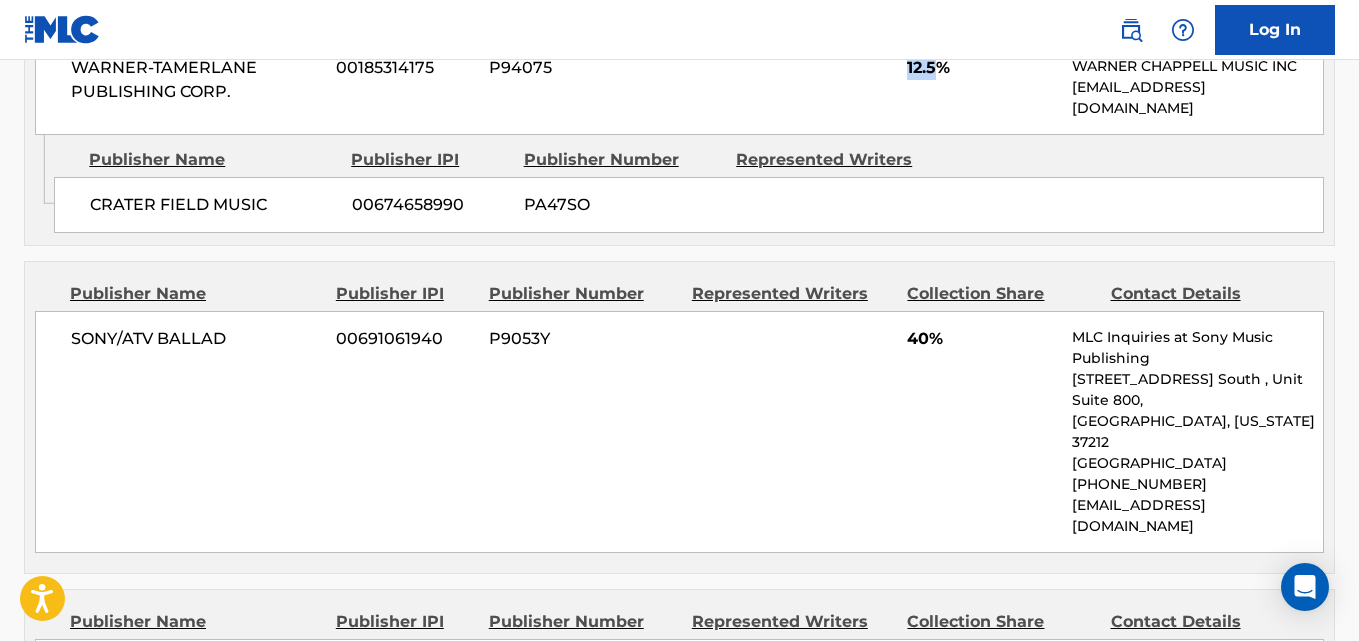 scroll, scrollTop: 1167, scrollLeft: 0, axis: vertical 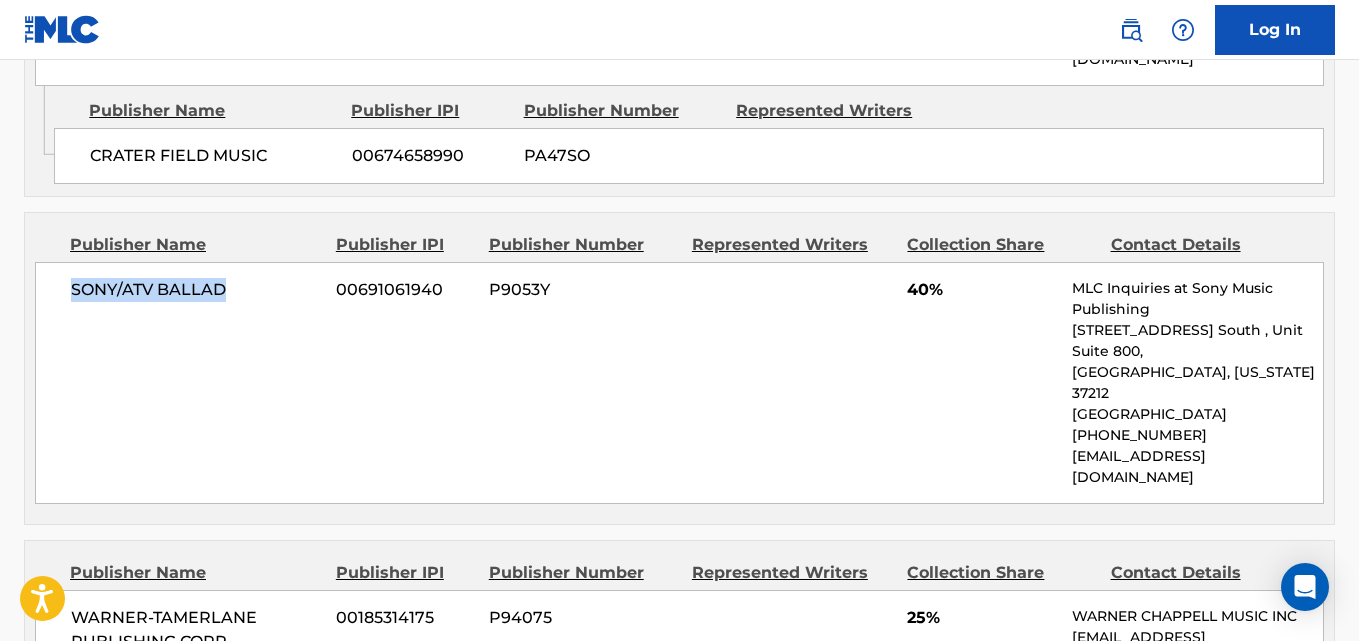 drag, startPoint x: 71, startPoint y: 296, endPoint x: 225, endPoint y: 295, distance: 154.00325 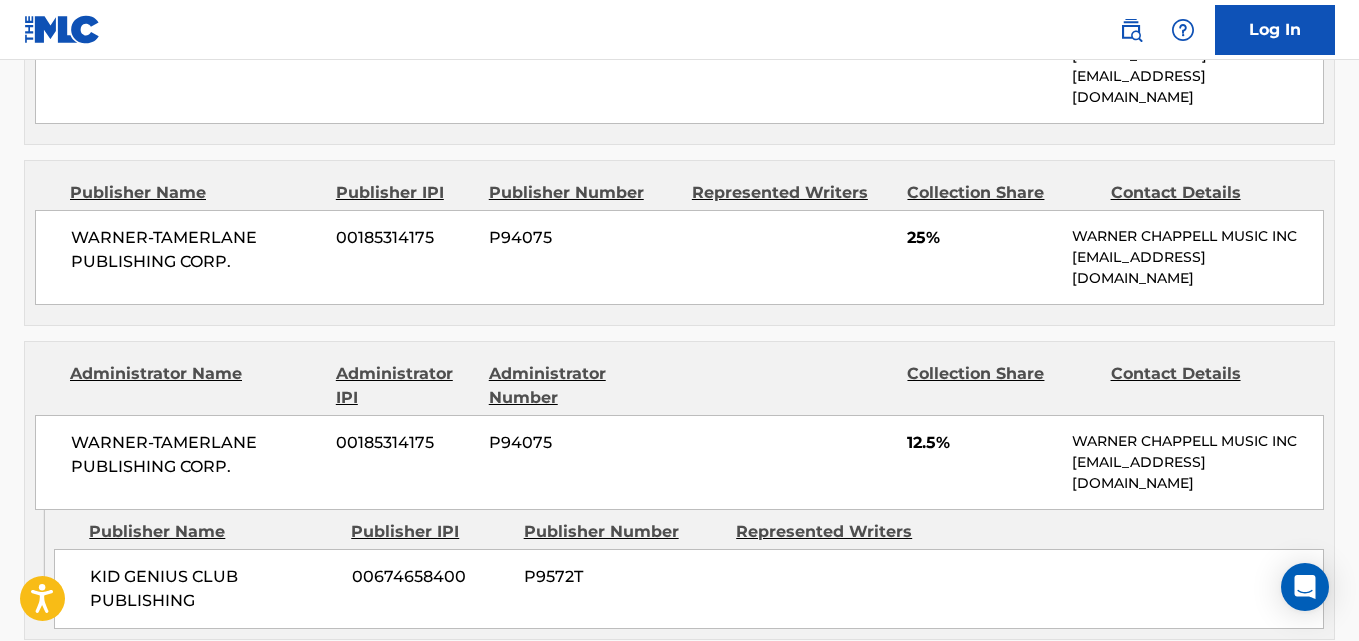 scroll, scrollTop: 1500, scrollLeft: 0, axis: vertical 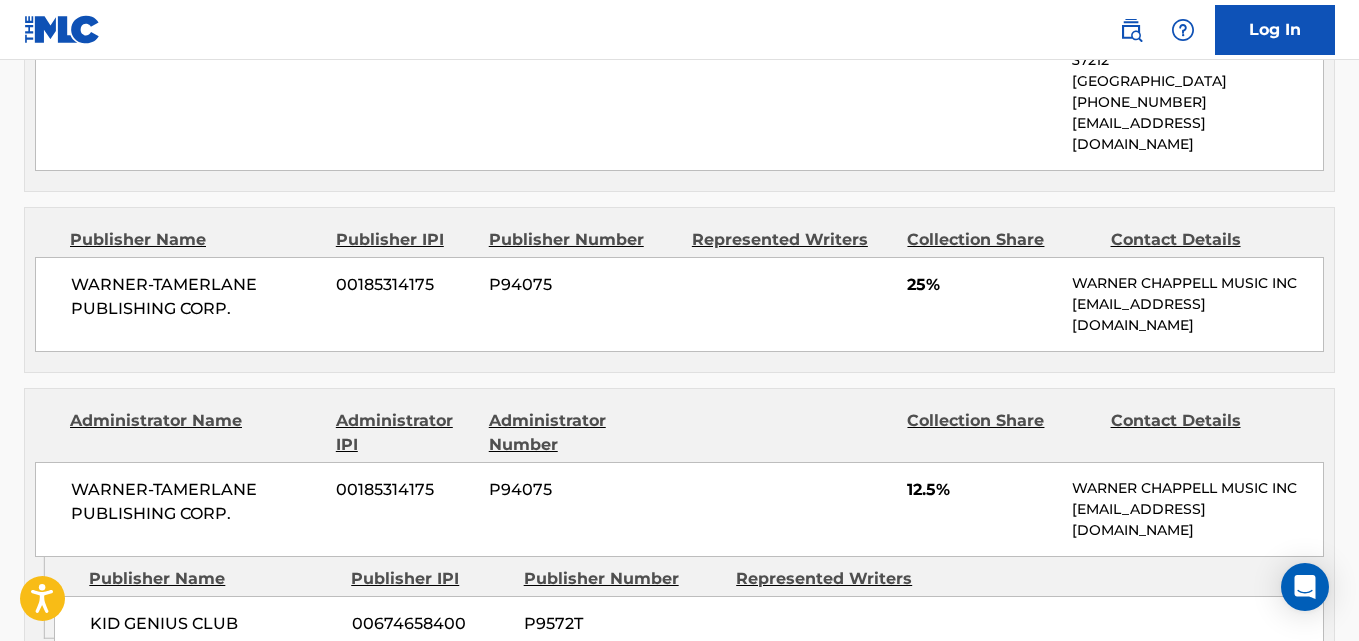 click on "25%" at bounding box center (982, 285) 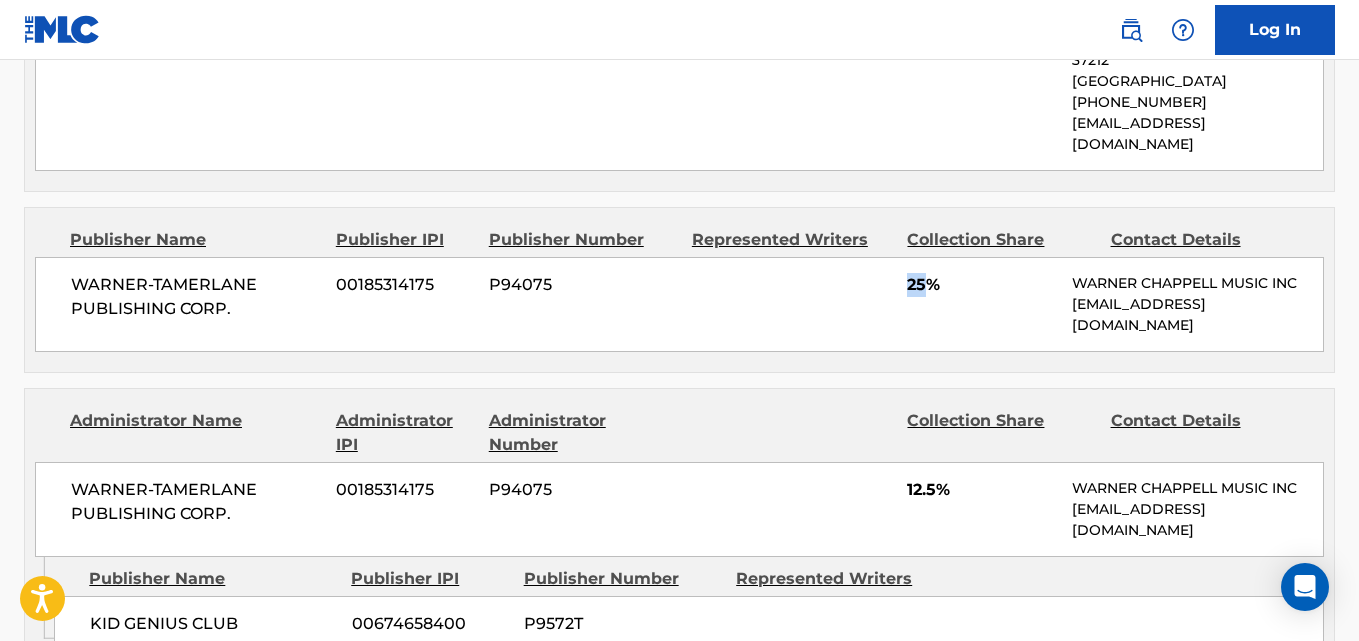 click on "25%" at bounding box center (982, 285) 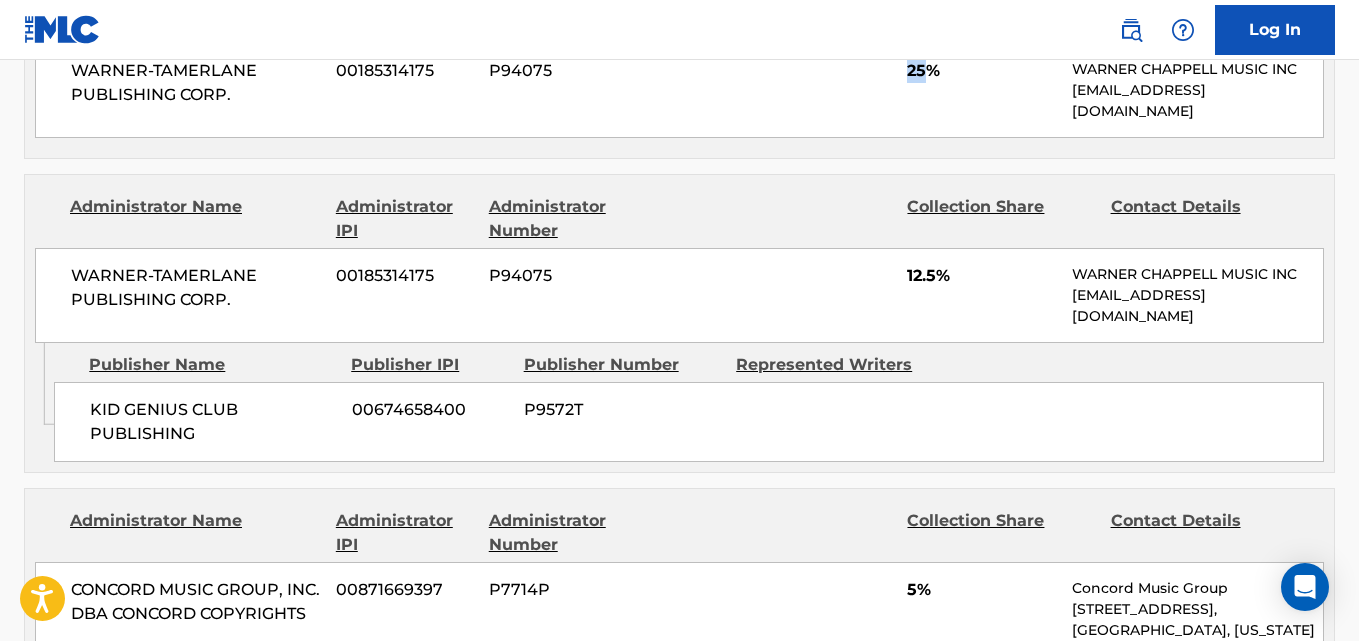 scroll, scrollTop: 1833, scrollLeft: 0, axis: vertical 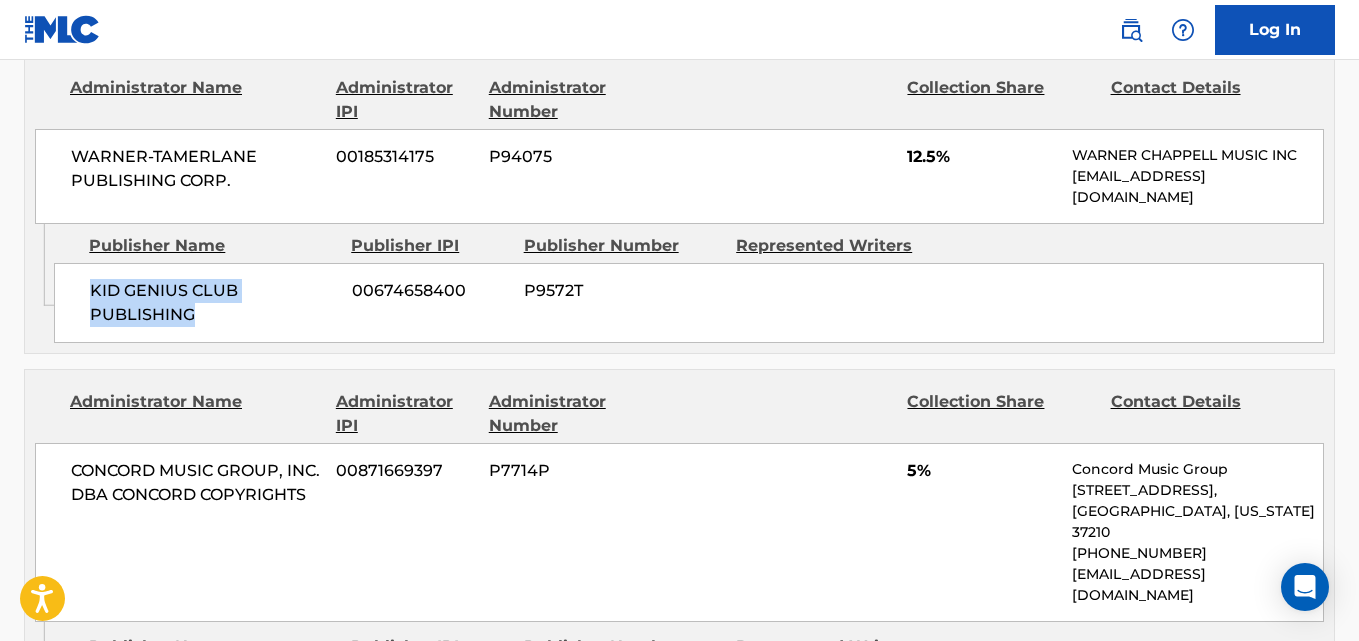 drag, startPoint x: 92, startPoint y: 243, endPoint x: 321, endPoint y: 285, distance: 232.81967 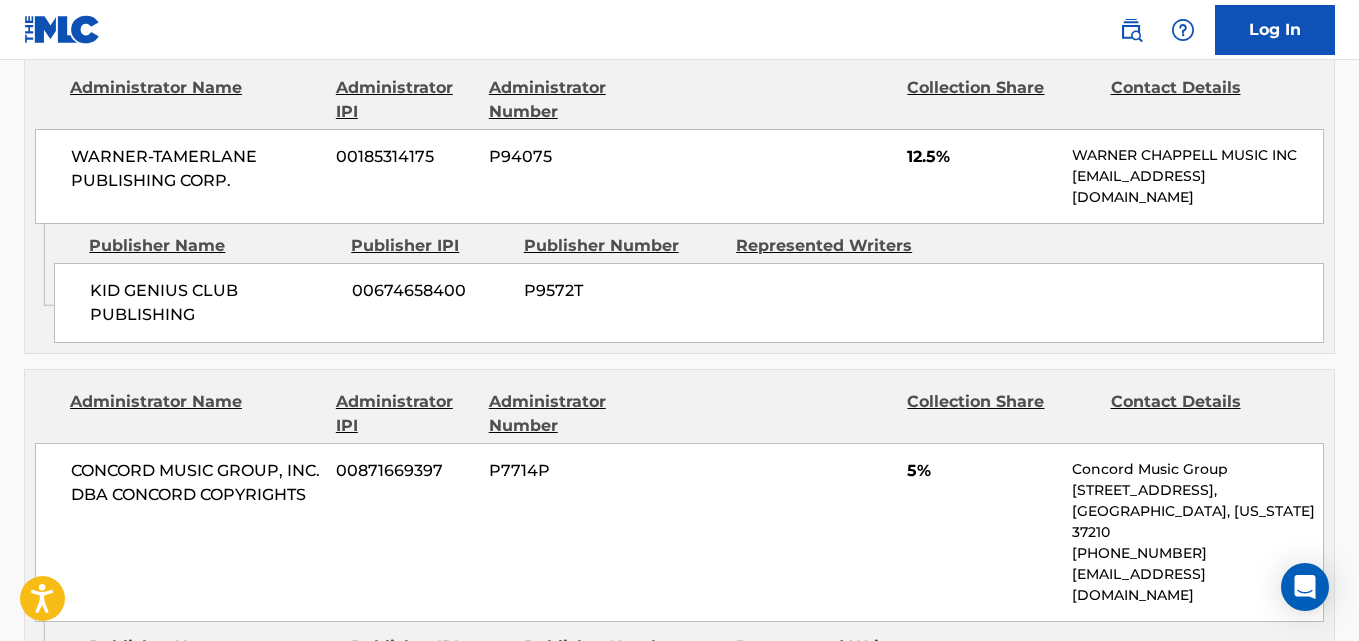 click on "12.5%" at bounding box center (982, 157) 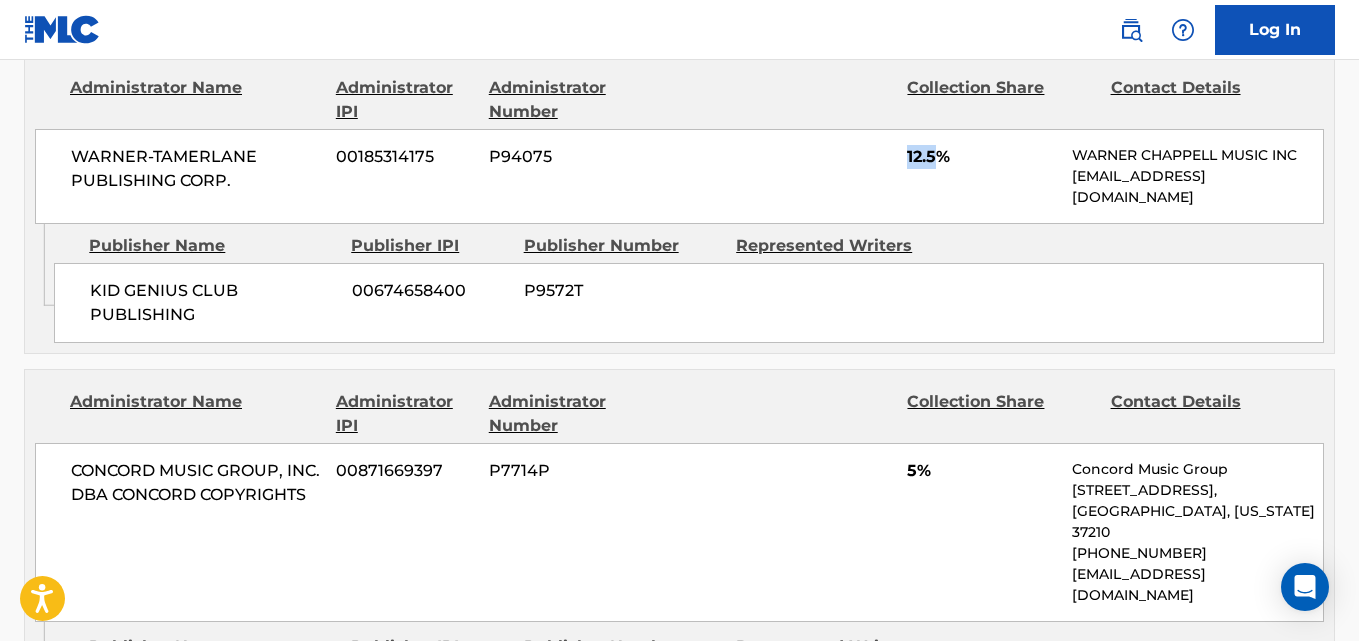 click on "12.5%" at bounding box center (982, 157) 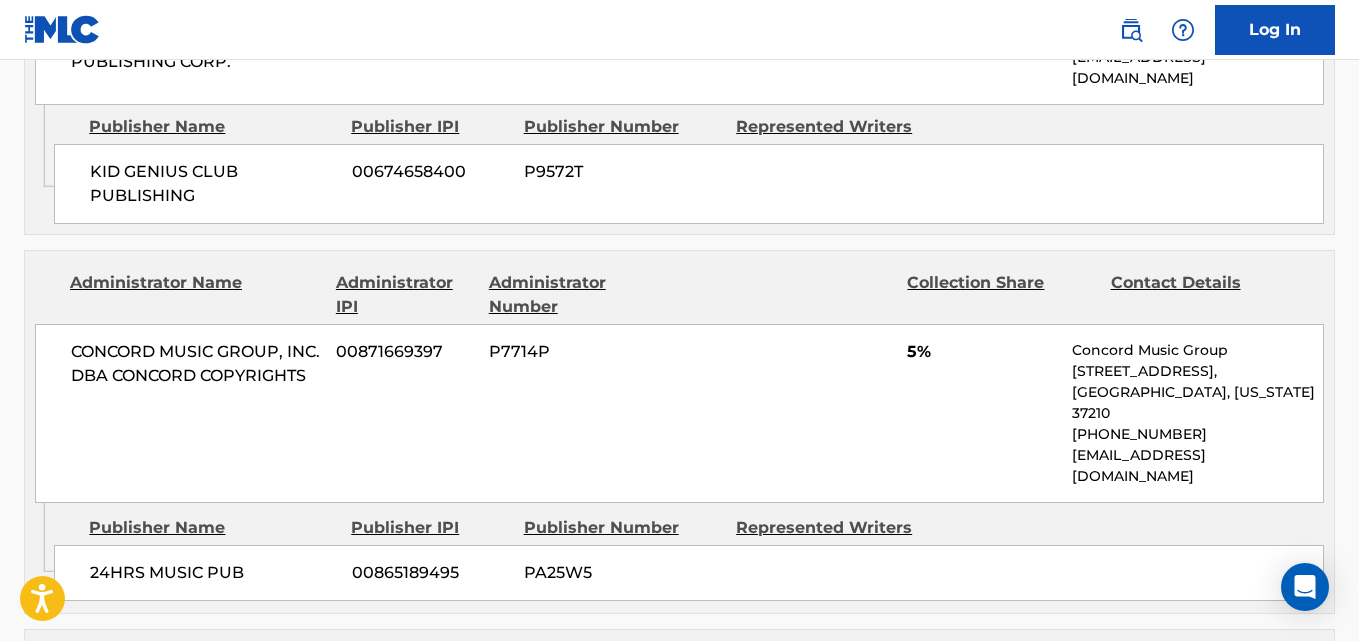 scroll, scrollTop: 2000, scrollLeft: 0, axis: vertical 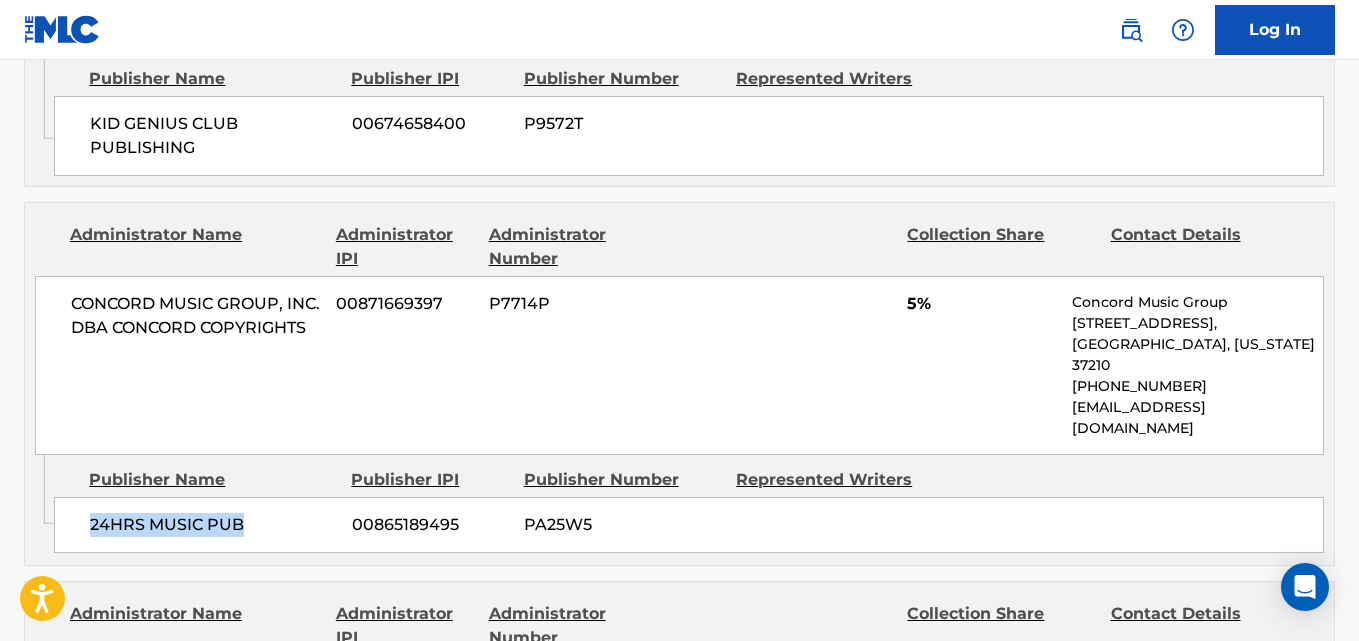 drag, startPoint x: 112, startPoint y: 447, endPoint x: 306, endPoint y: 447, distance: 194 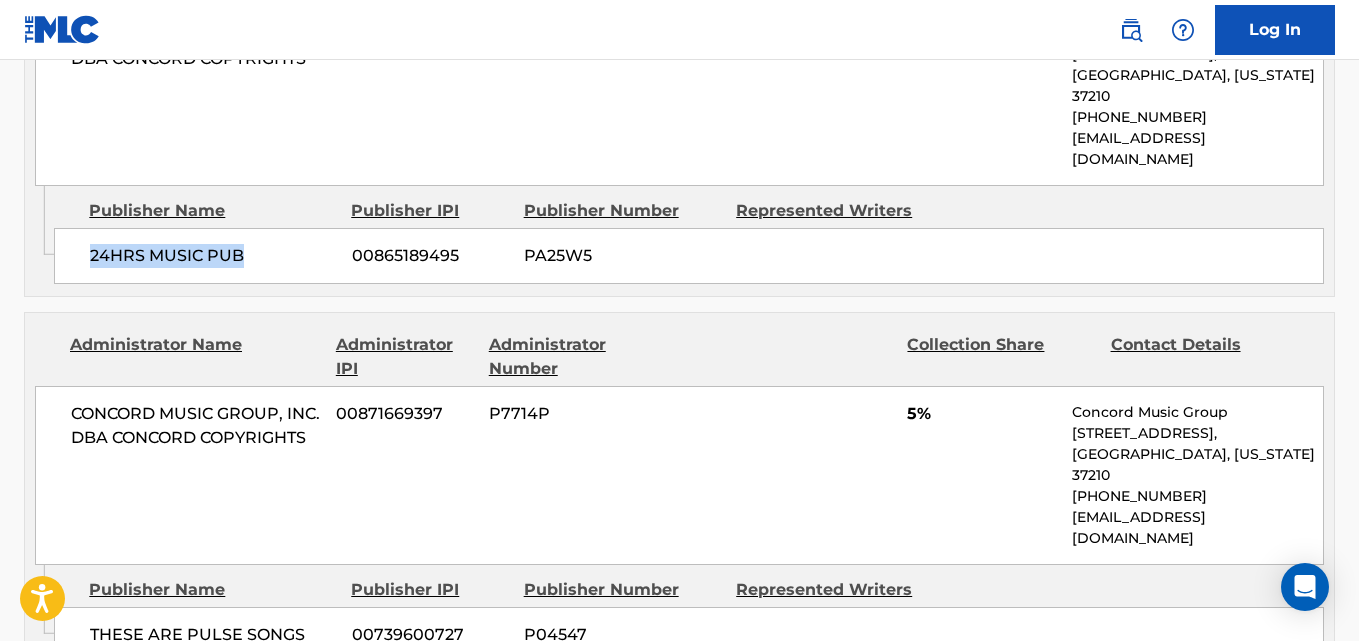 scroll, scrollTop: 2333, scrollLeft: 0, axis: vertical 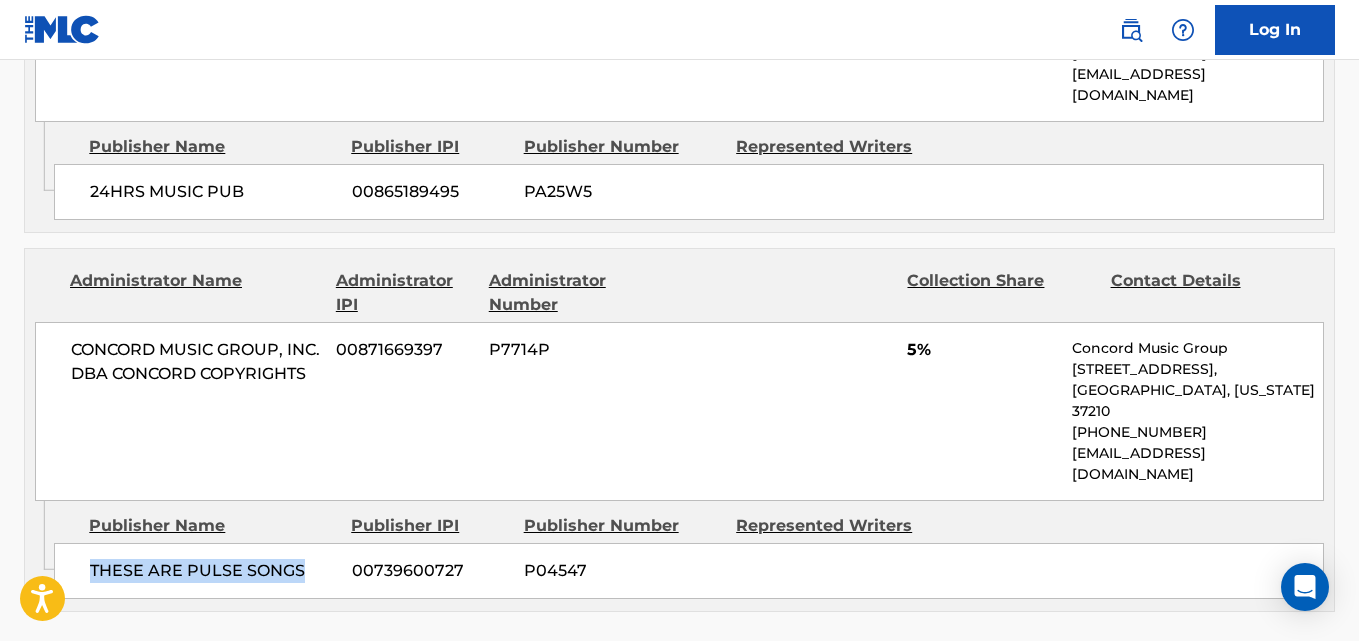 drag, startPoint x: 85, startPoint y: 449, endPoint x: 313, endPoint y: 446, distance: 228.01973 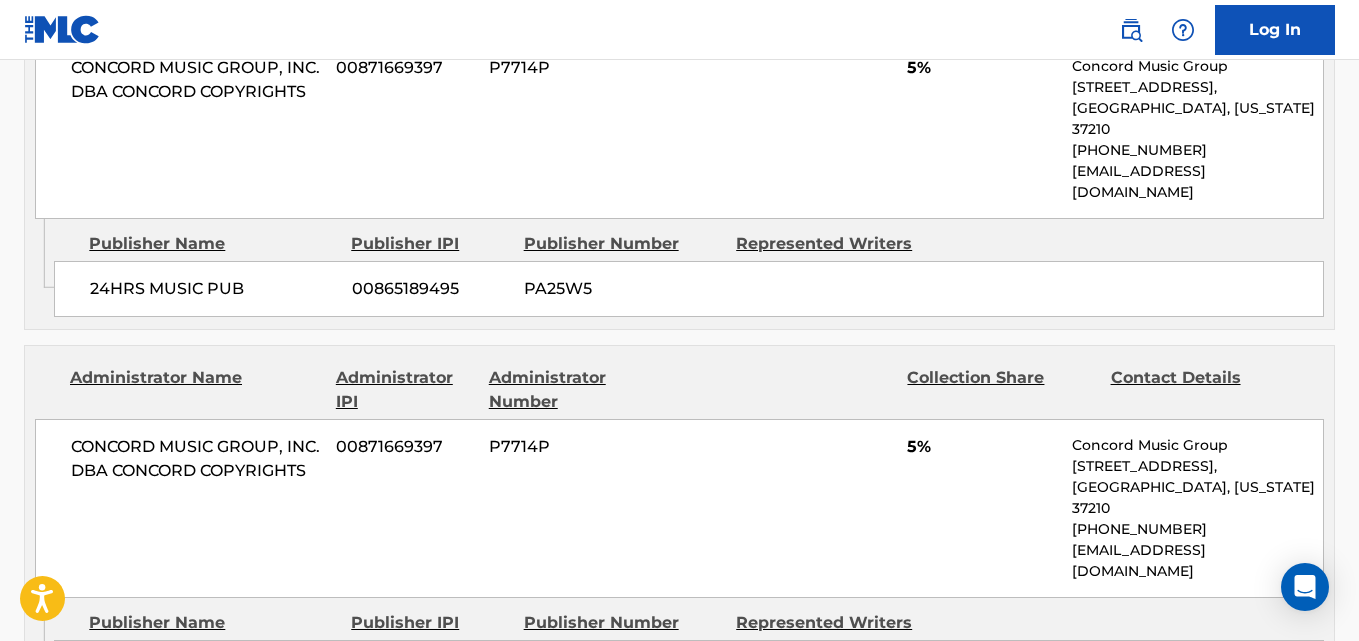 scroll, scrollTop: 2167, scrollLeft: 0, axis: vertical 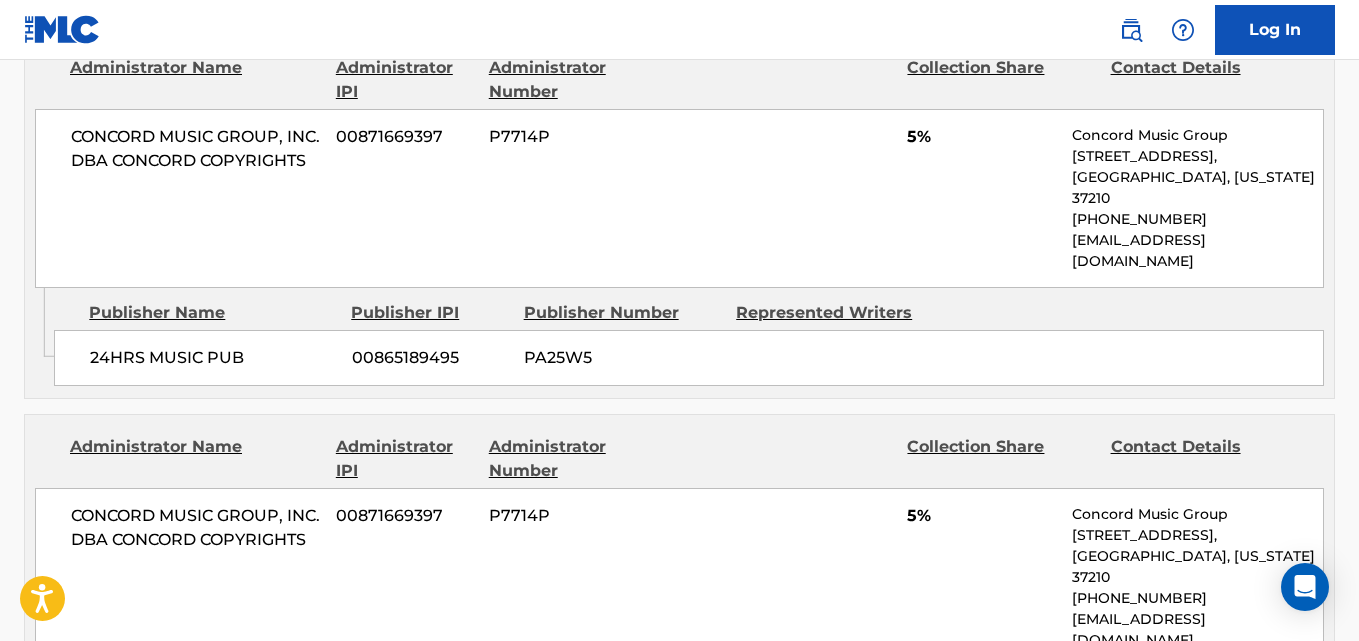 click on "5%" at bounding box center [982, 137] 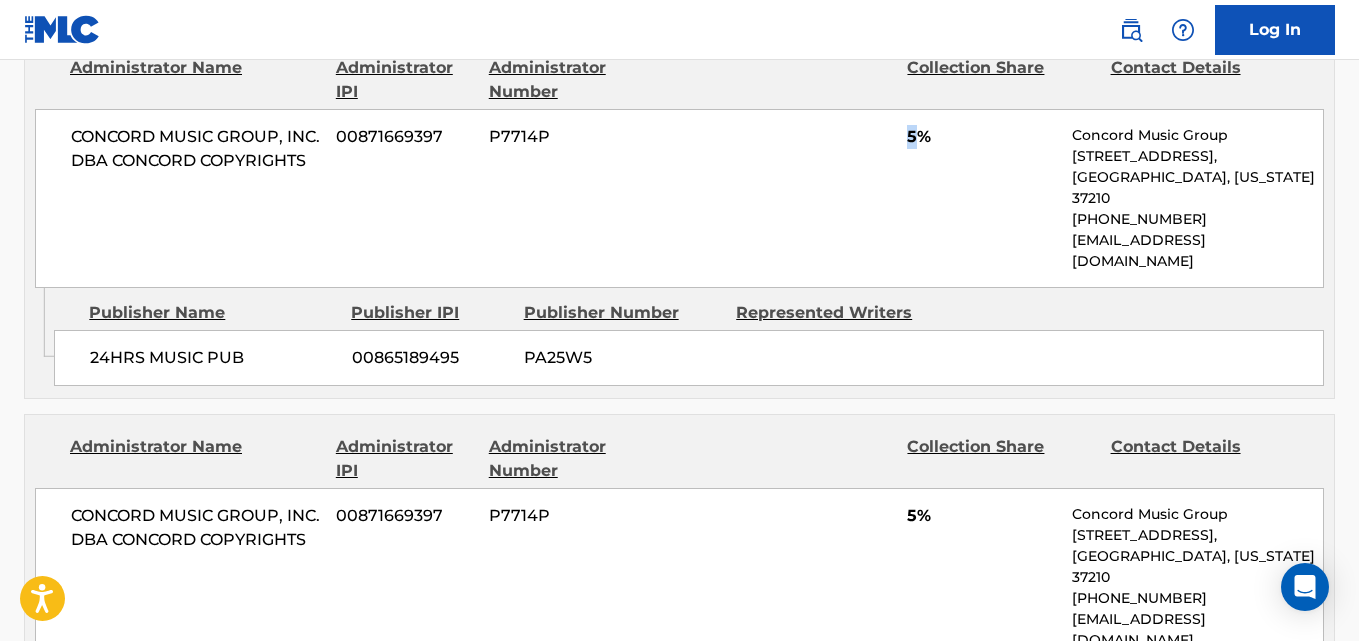 click on "5%" at bounding box center [982, 137] 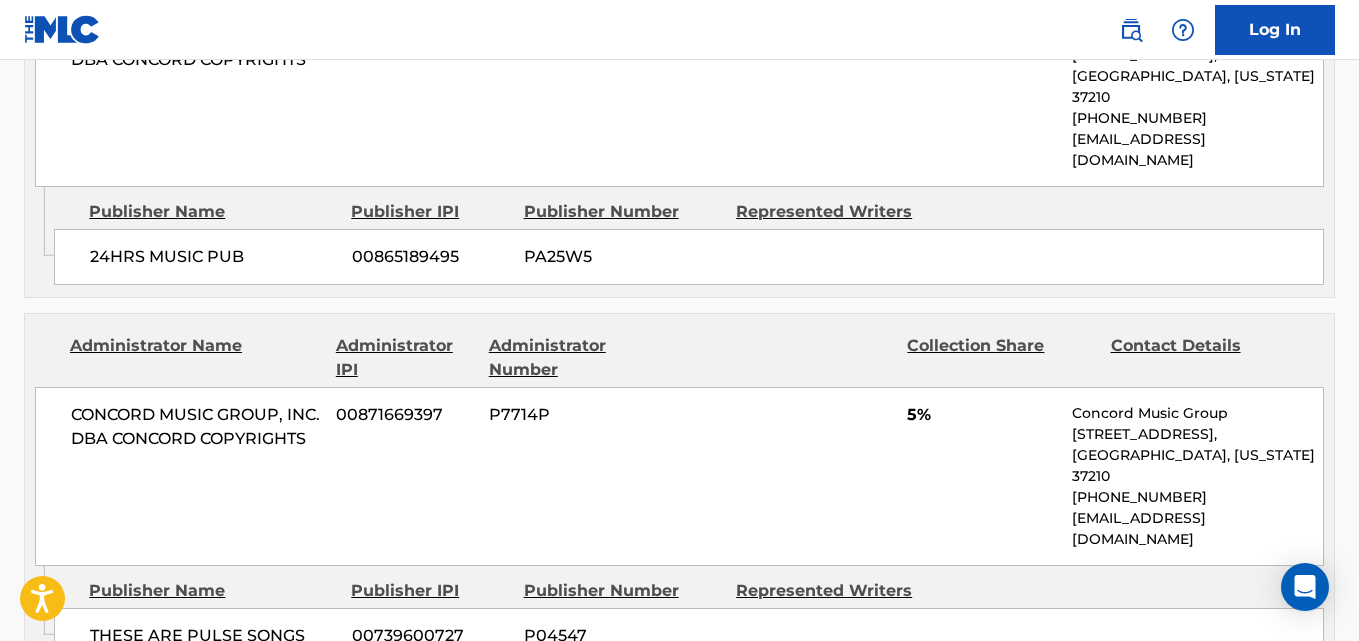 scroll, scrollTop: 2333, scrollLeft: 0, axis: vertical 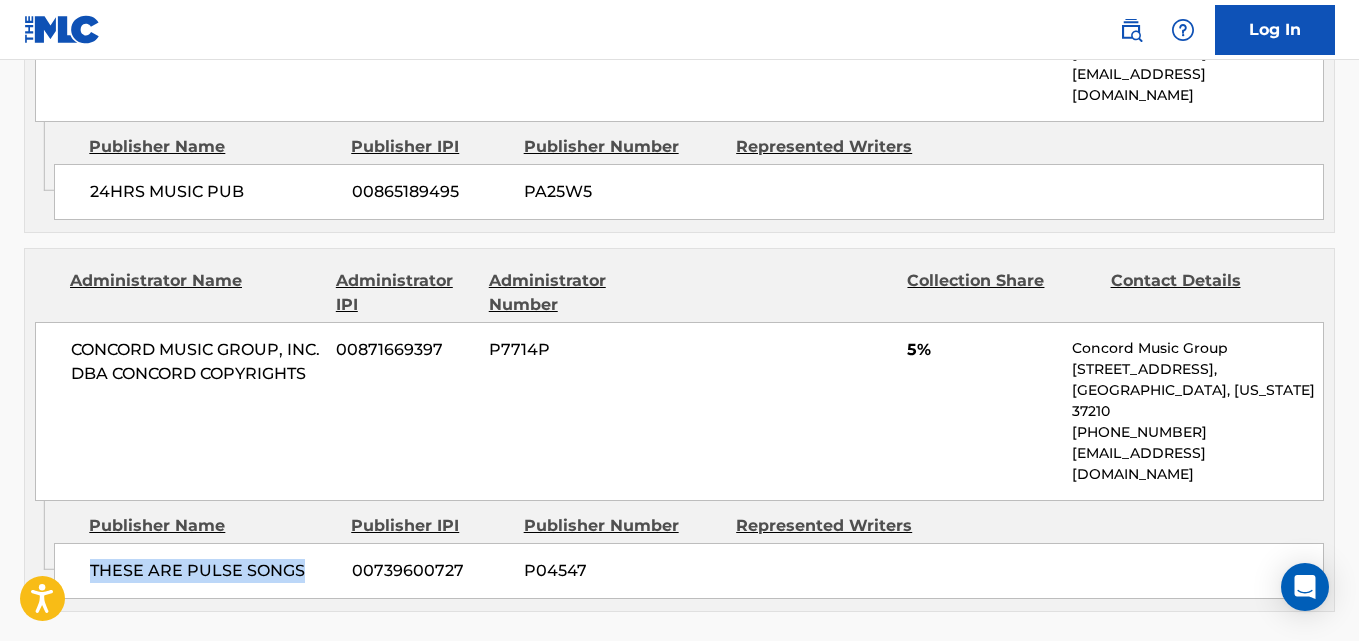 drag, startPoint x: 89, startPoint y: 442, endPoint x: 315, endPoint y: 442, distance: 226 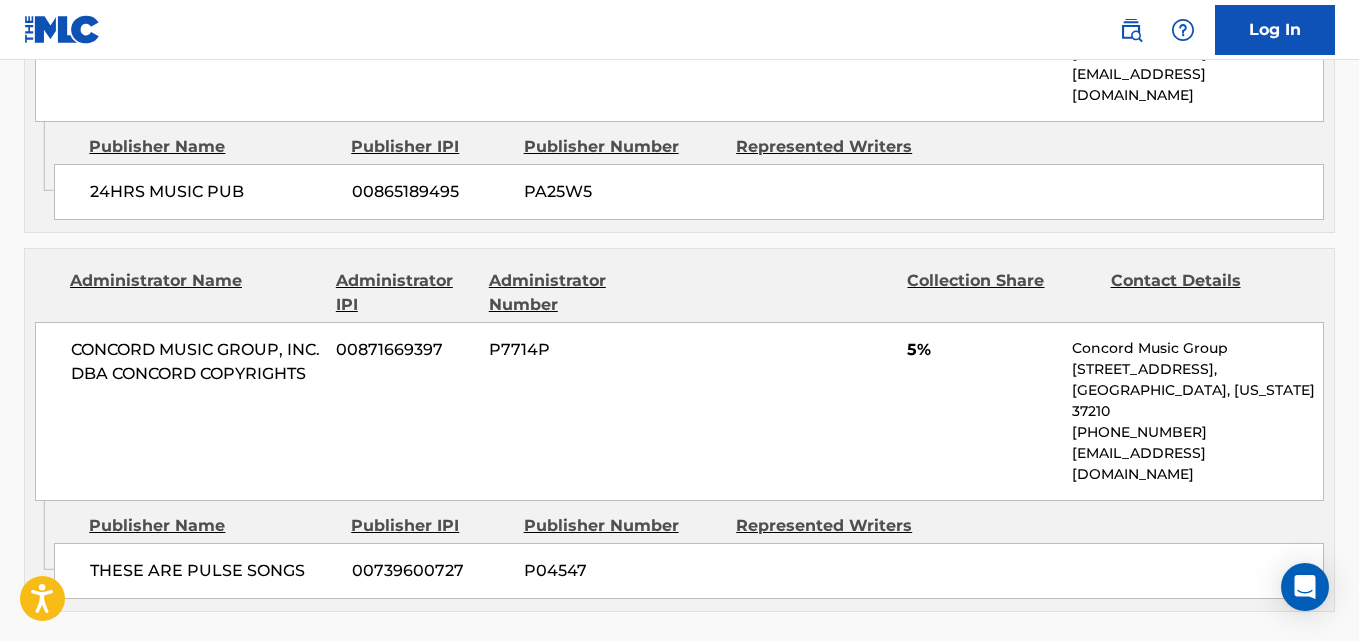 click on "5%" at bounding box center [982, 350] 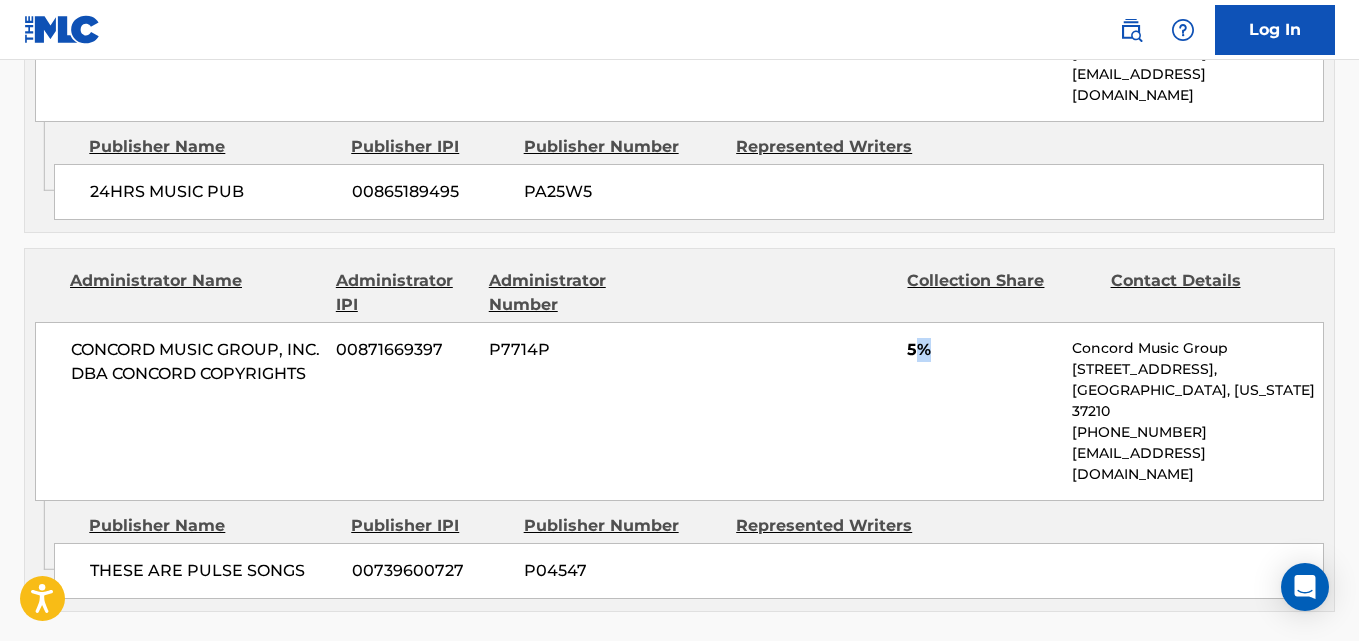 click on "5%" at bounding box center (982, 350) 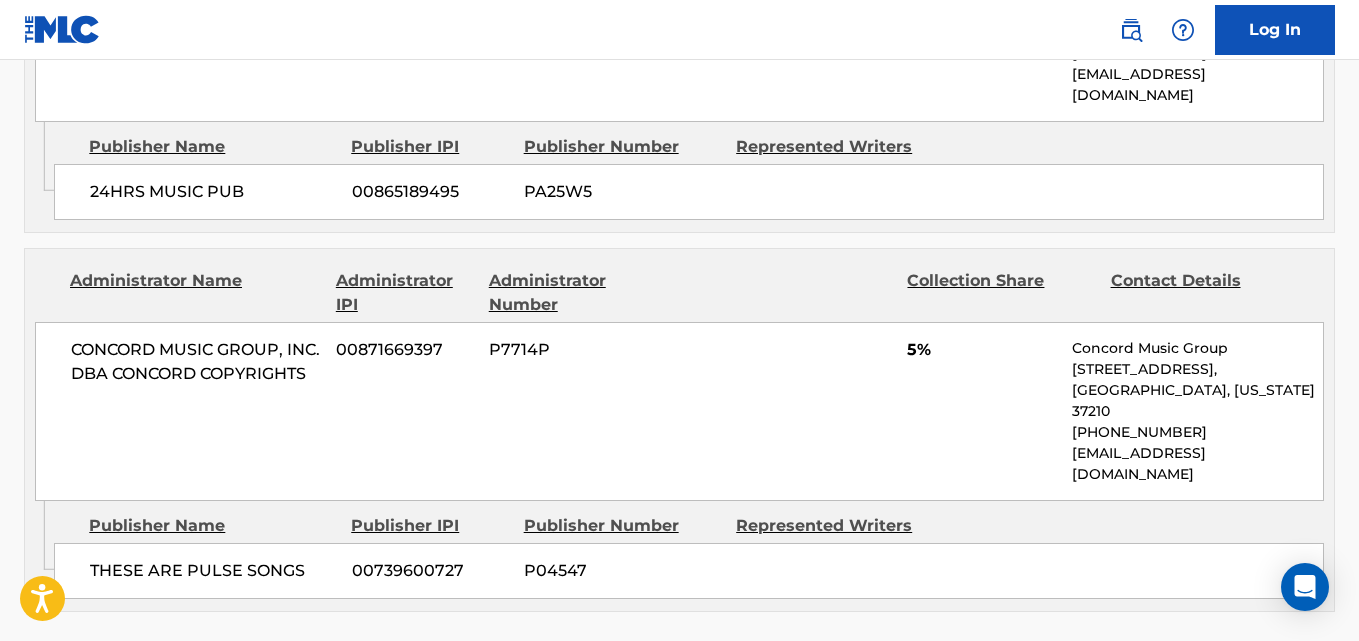 click on "5%" at bounding box center (982, 350) 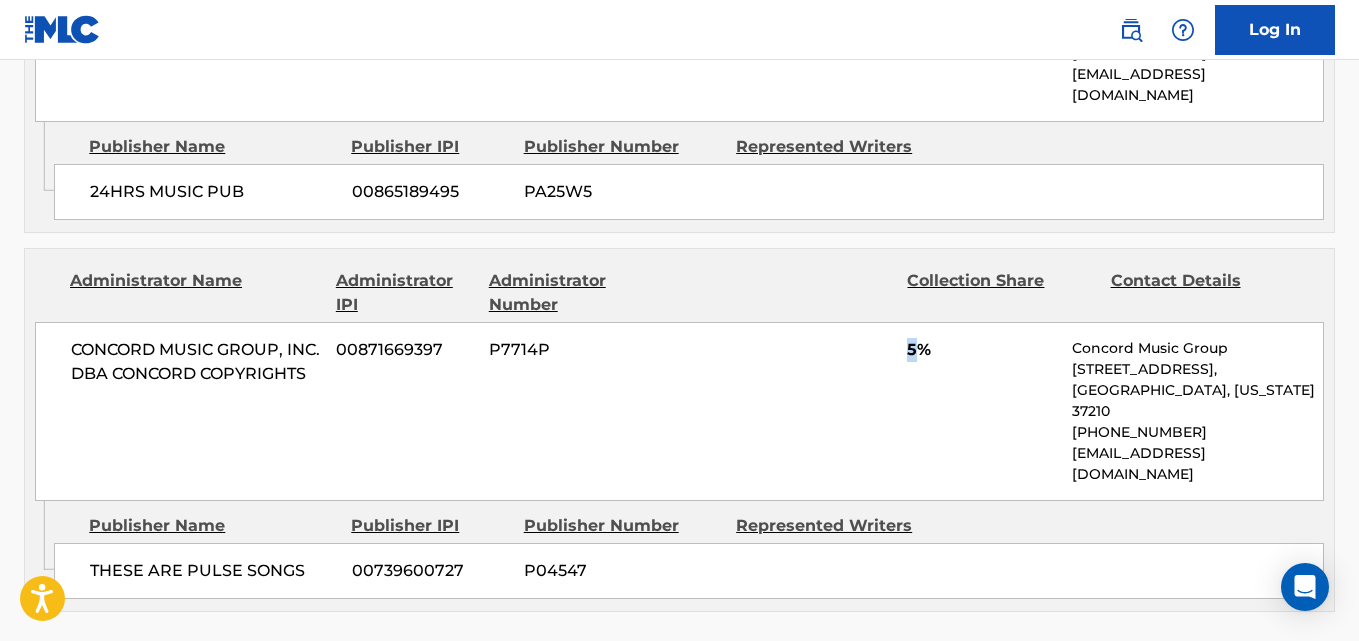 click on "5%" at bounding box center (982, 350) 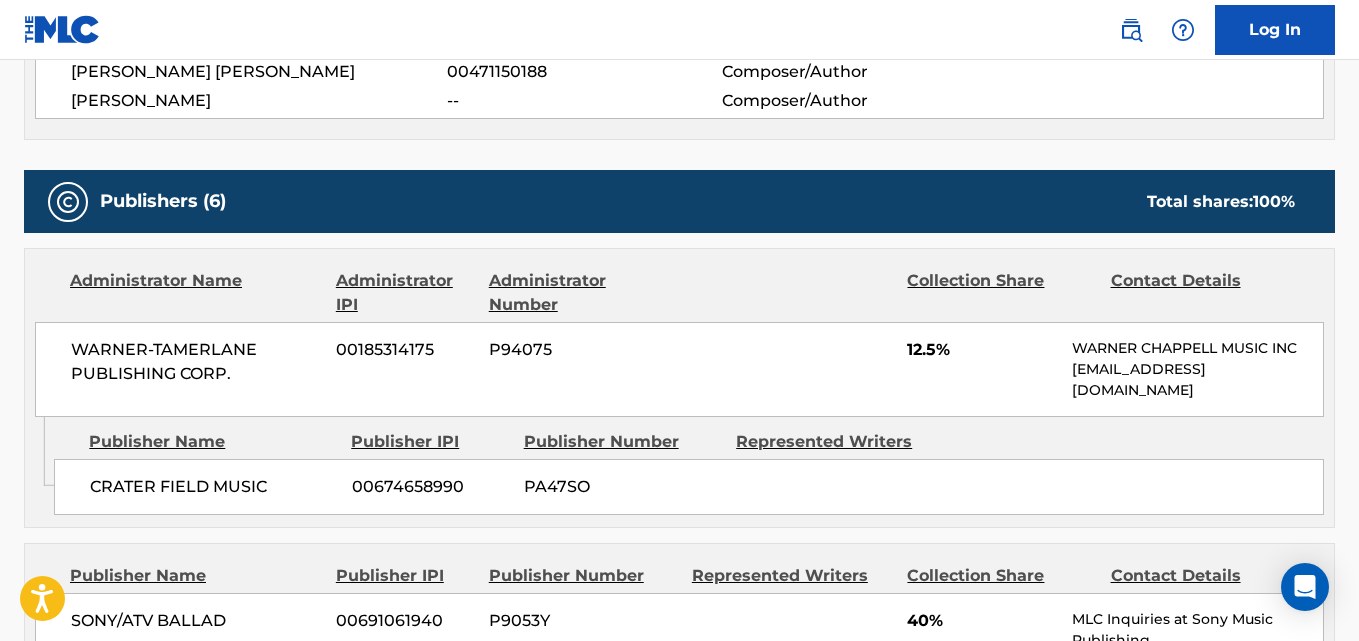 scroll, scrollTop: 833, scrollLeft: 0, axis: vertical 